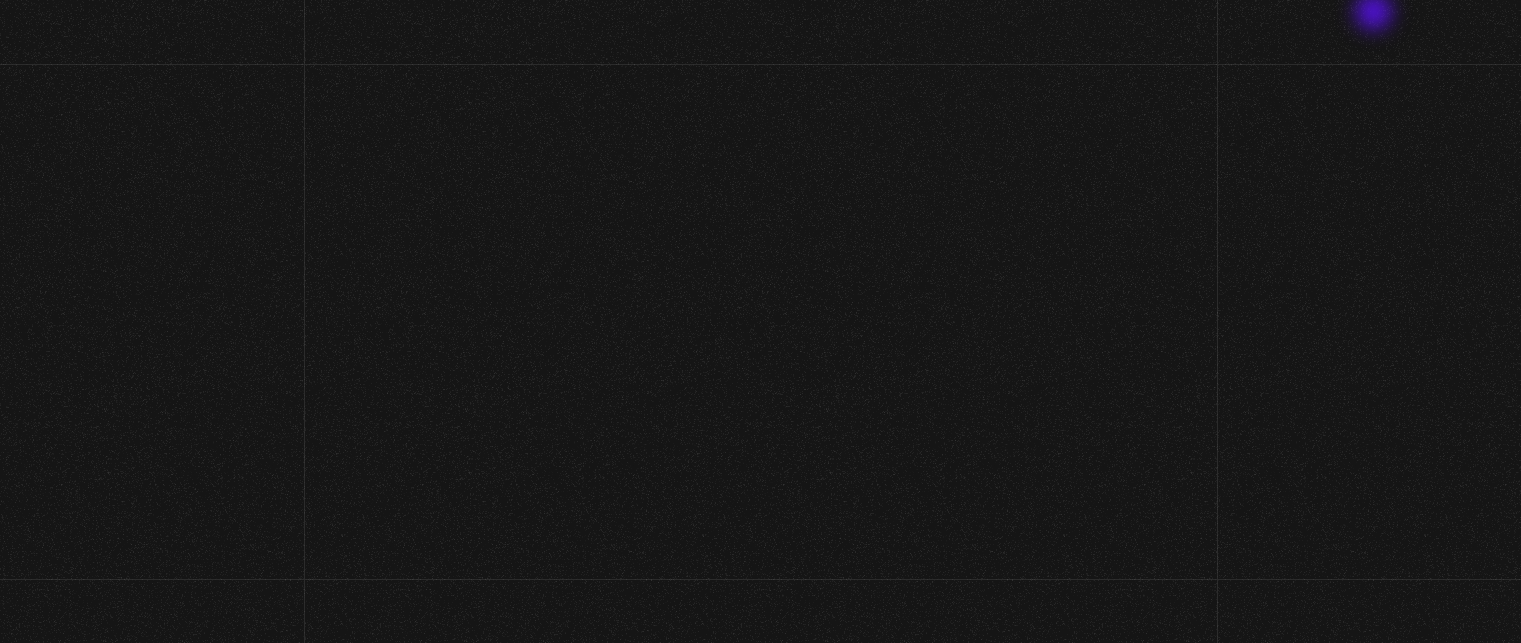 scroll, scrollTop: 0, scrollLeft: 0, axis: both 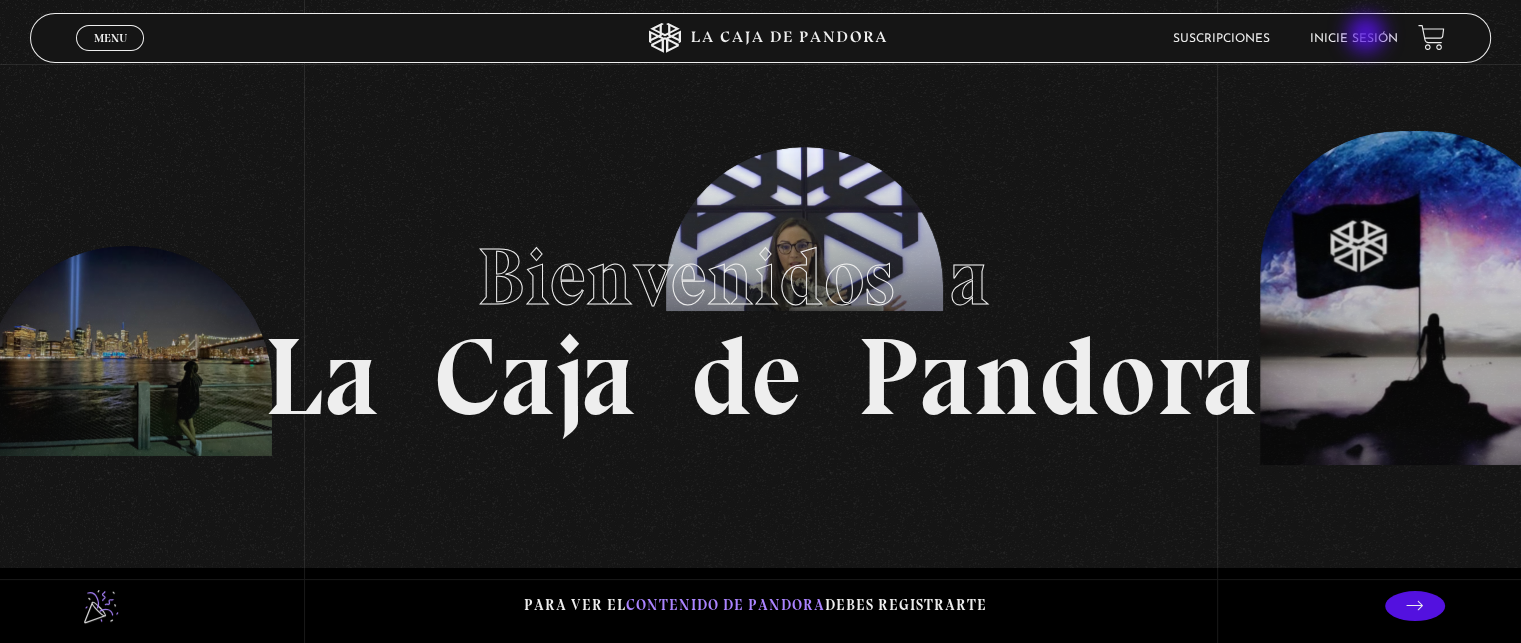 click on "Inicie sesión" at bounding box center [1354, 39] 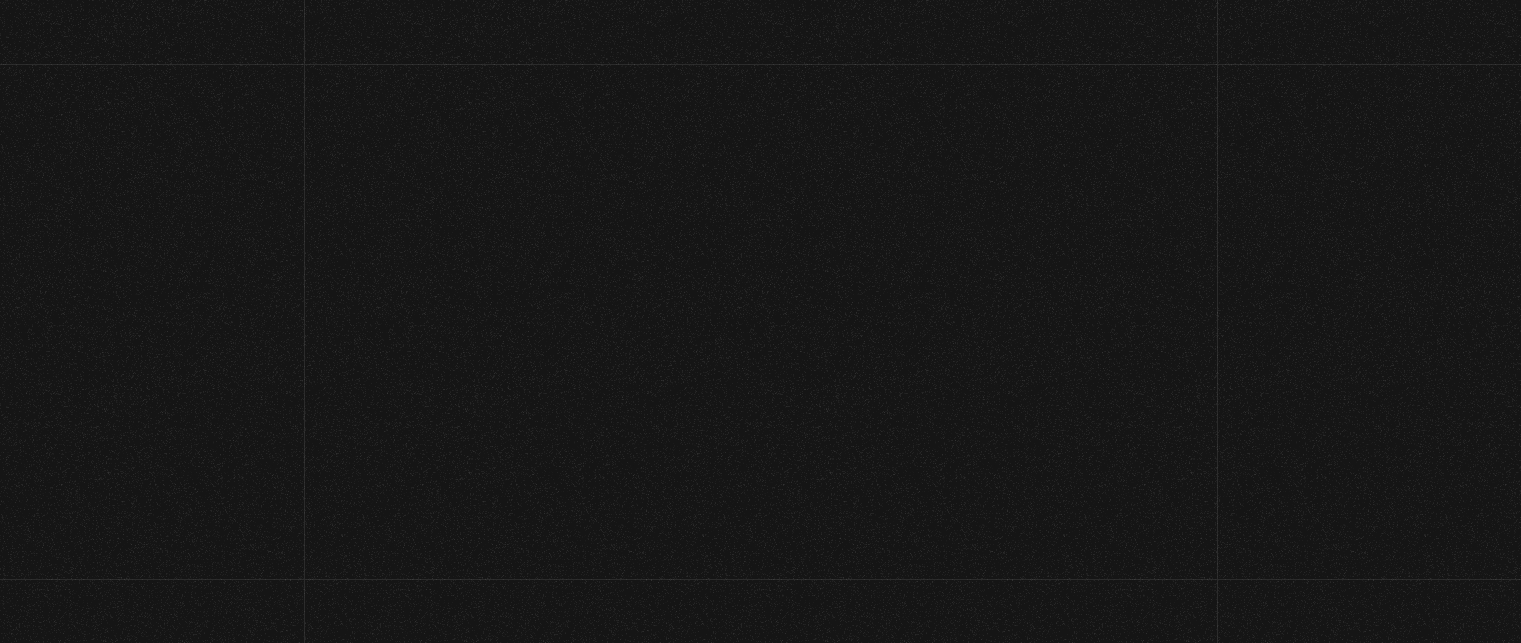 scroll, scrollTop: 0, scrollLeft: 0, axis: both 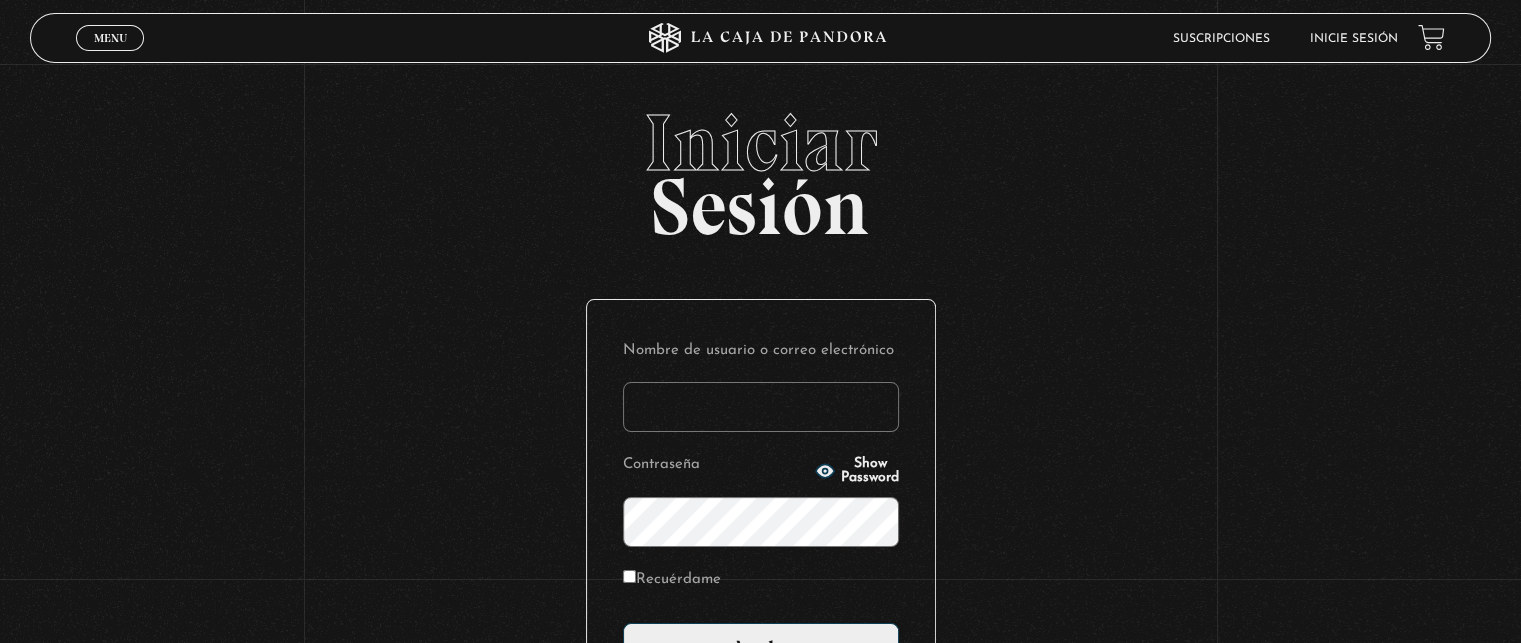 type on "p" 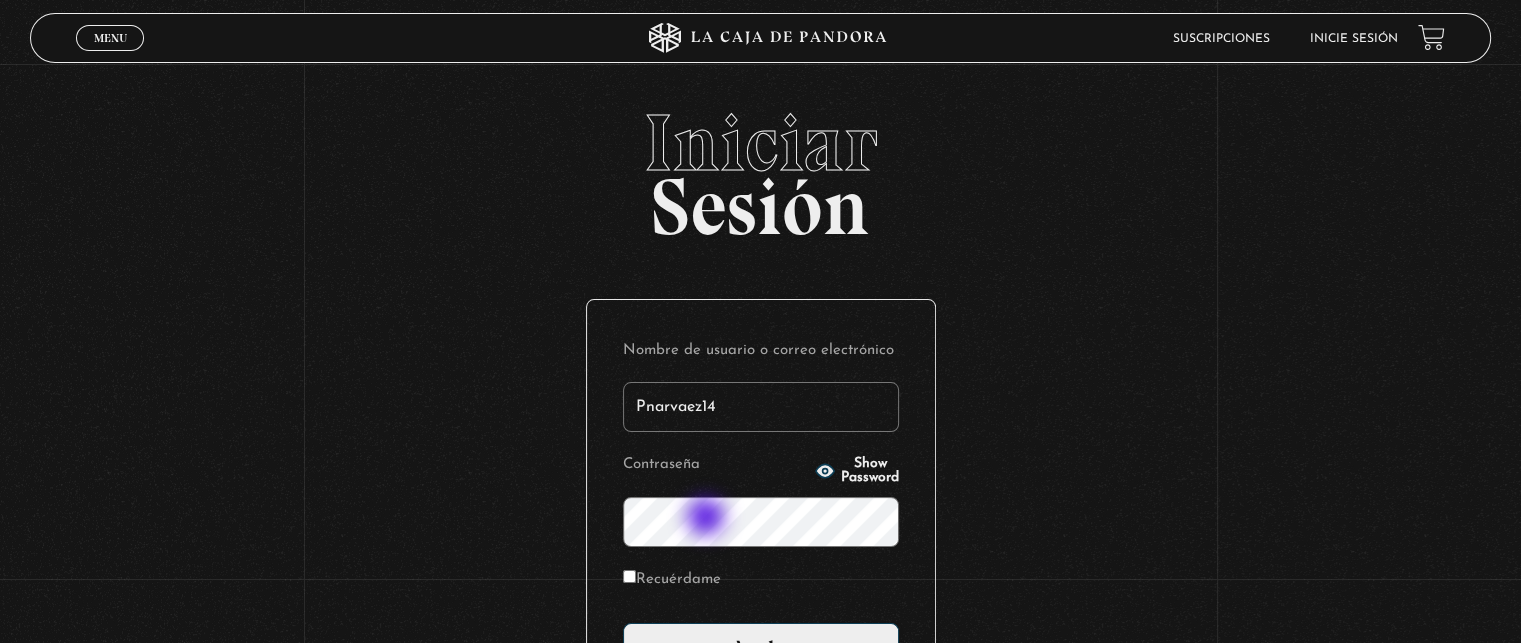 type on "Pnarvaez14" 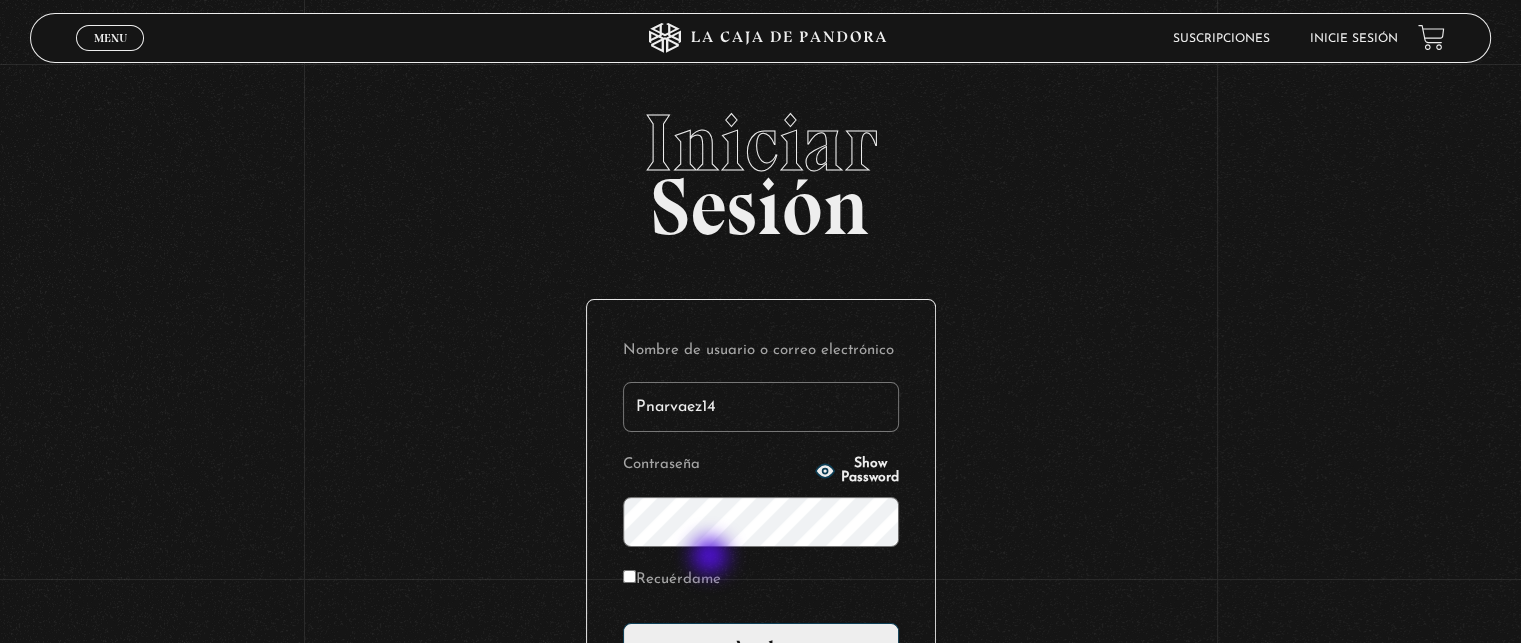 scroll, scrollTop: 0, scrollLeft: 0, axis: both 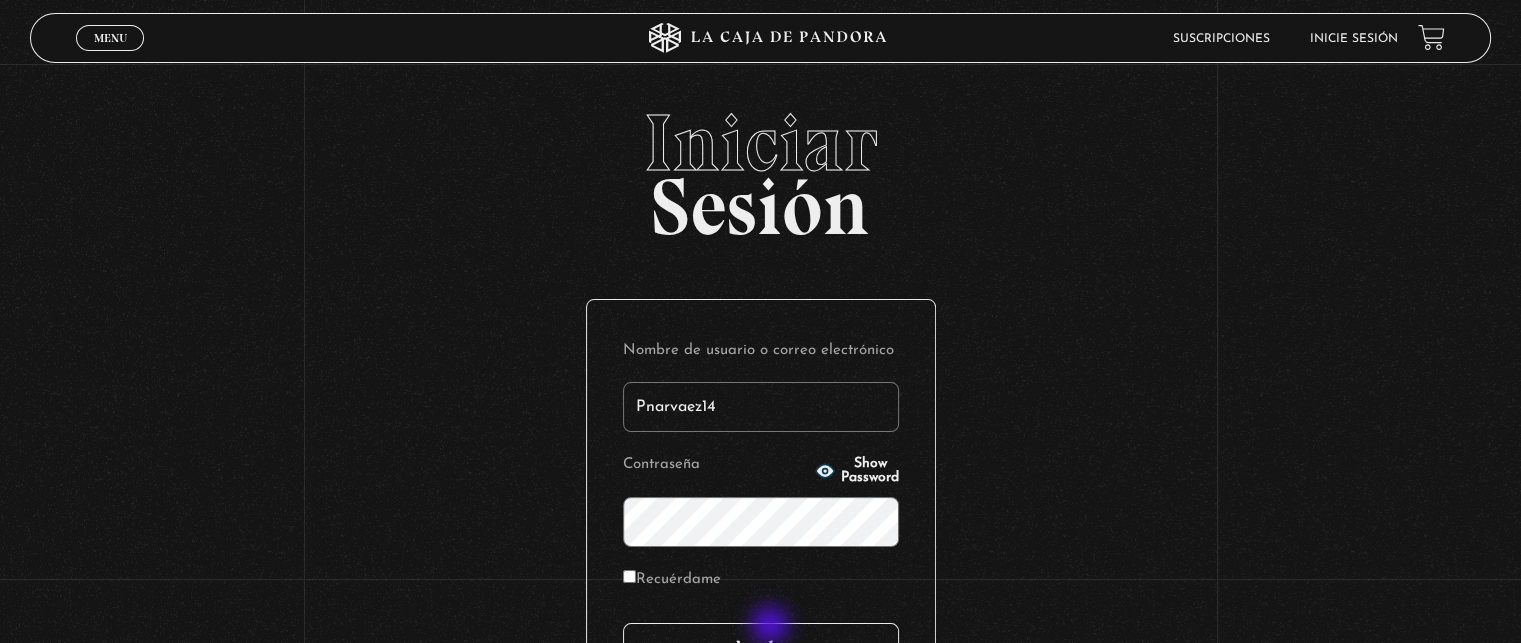 click on "Acceder" at bounding box center (761, 648) 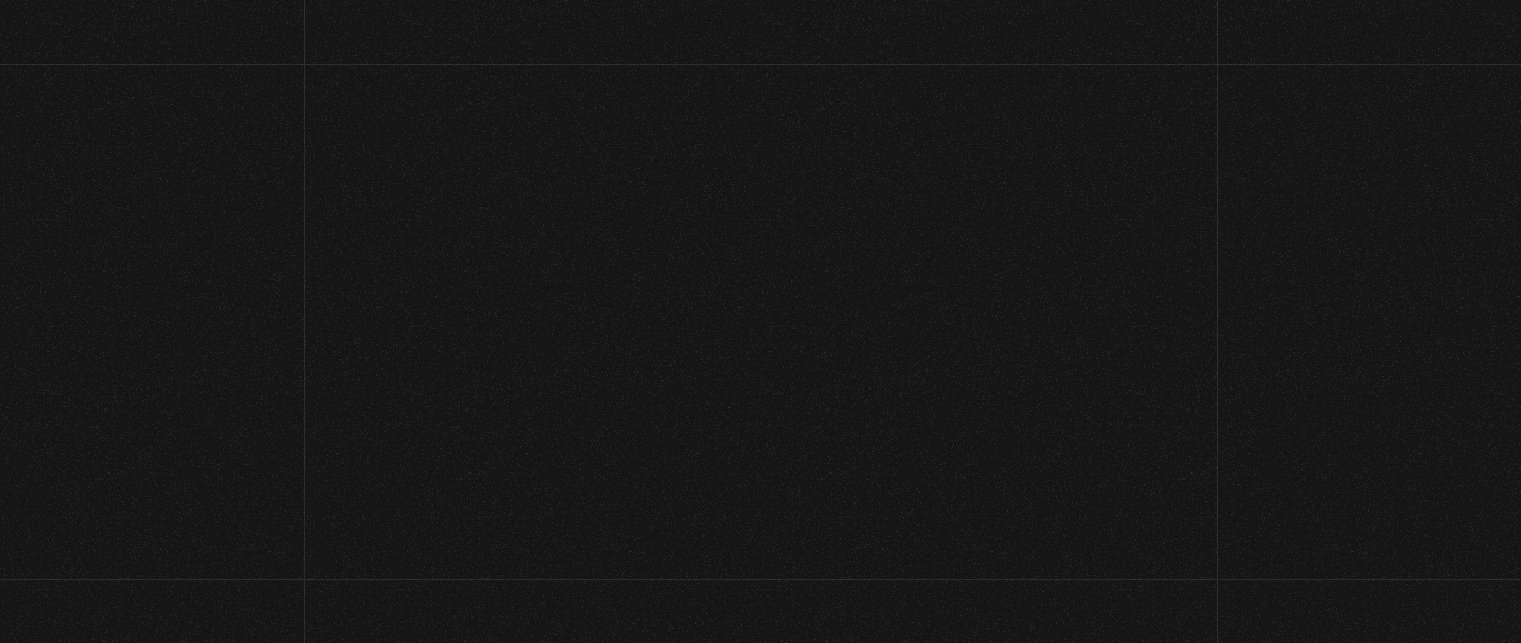 scroll, scrollTop: 0, scrollLeft: 0, axis: both 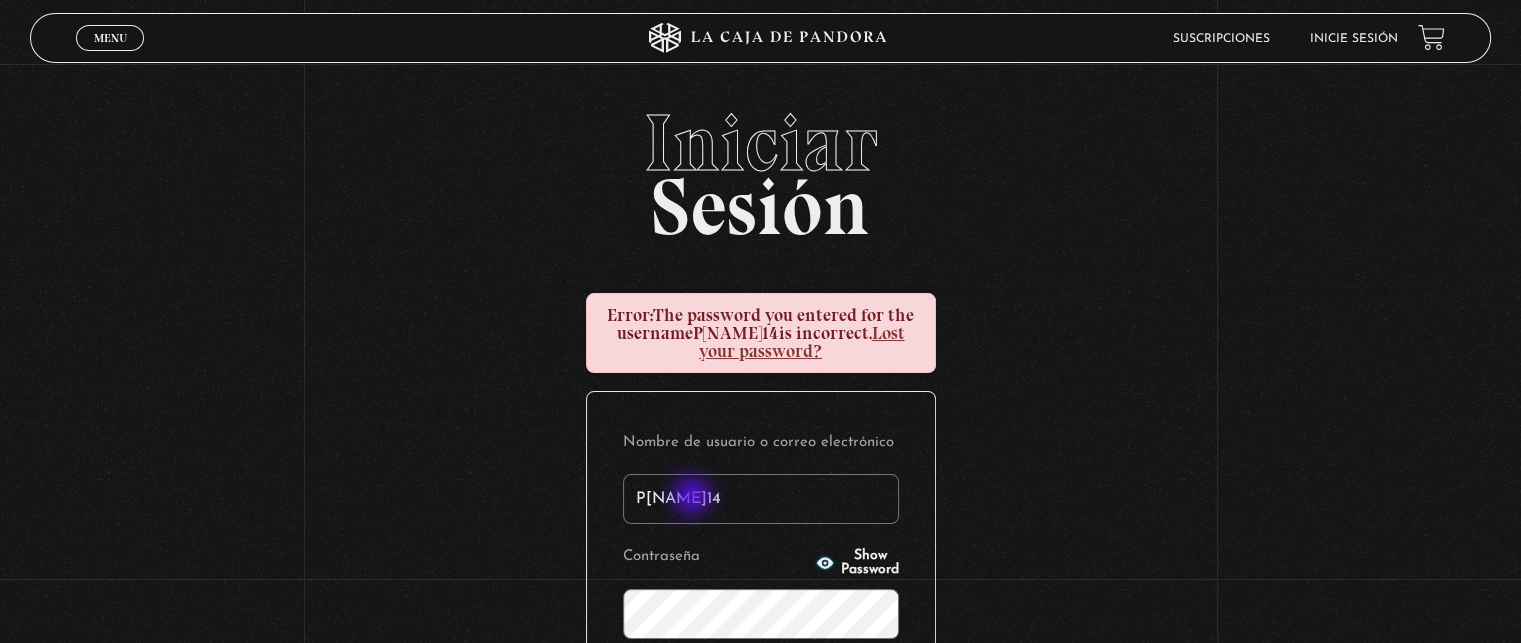 click on "Pnarvaez14" at bounding box center (761, 499) 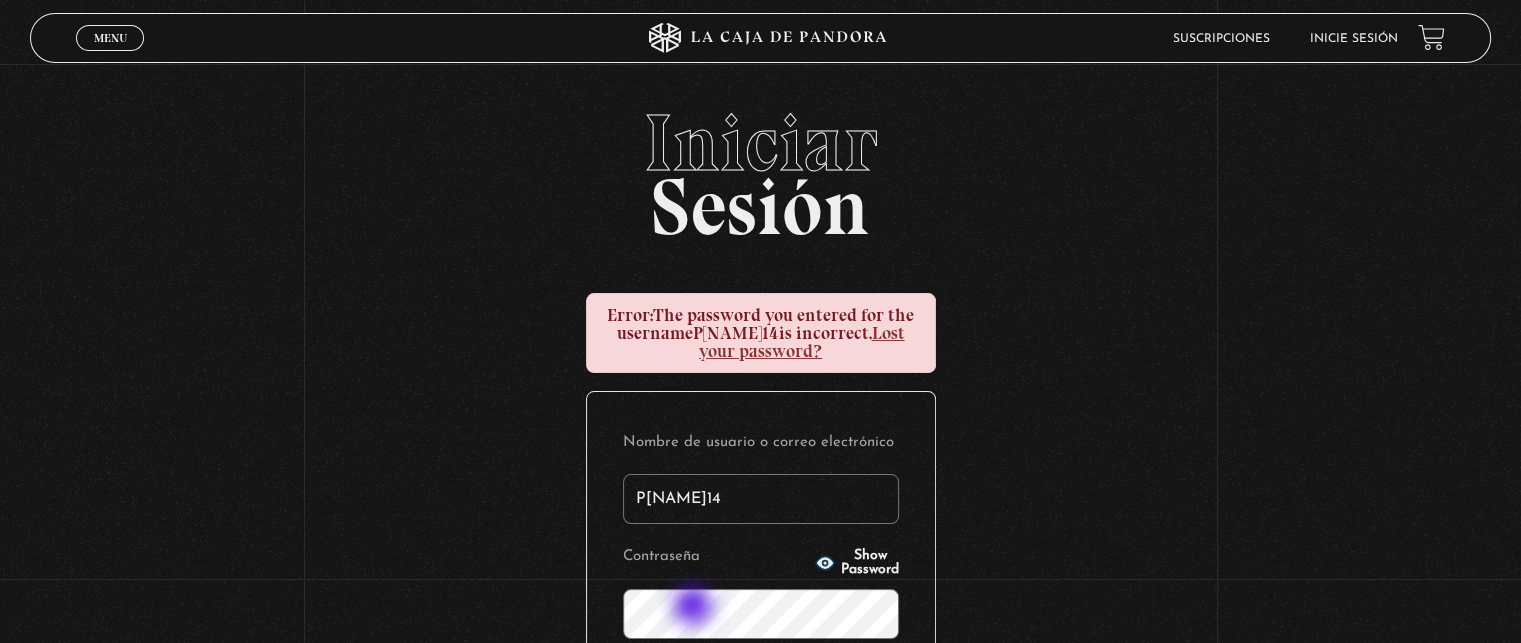 type on "Pnarváez14" 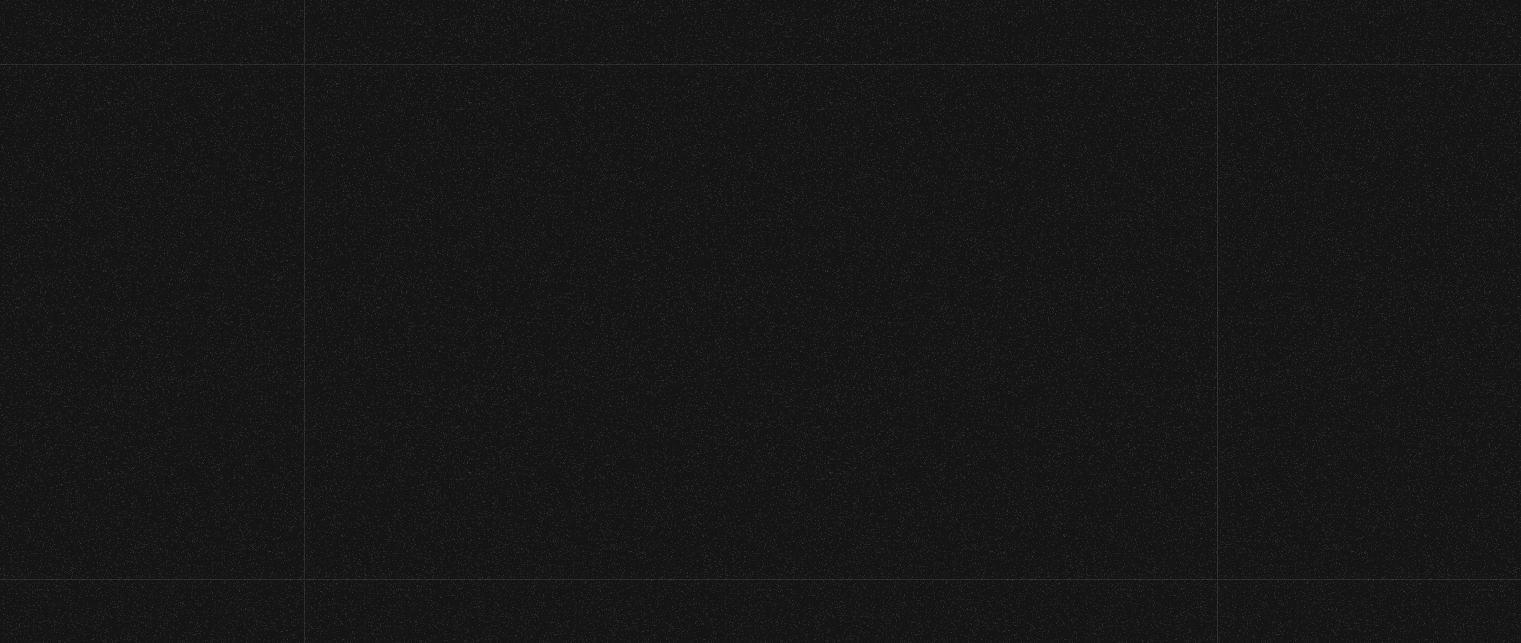 scroll, scrollTop: 0, scrollLeft: 0, axis: both 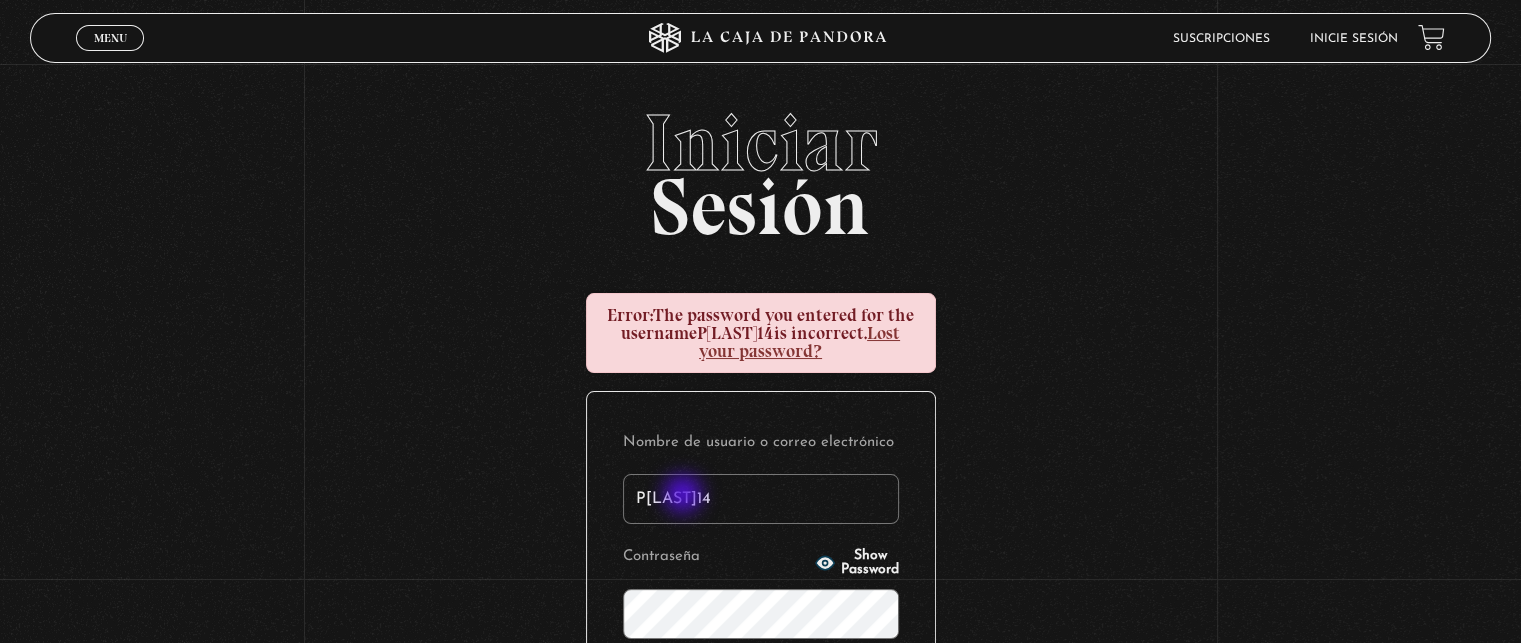 click on "Pnarvaez14" at bounding box center [761, 499] 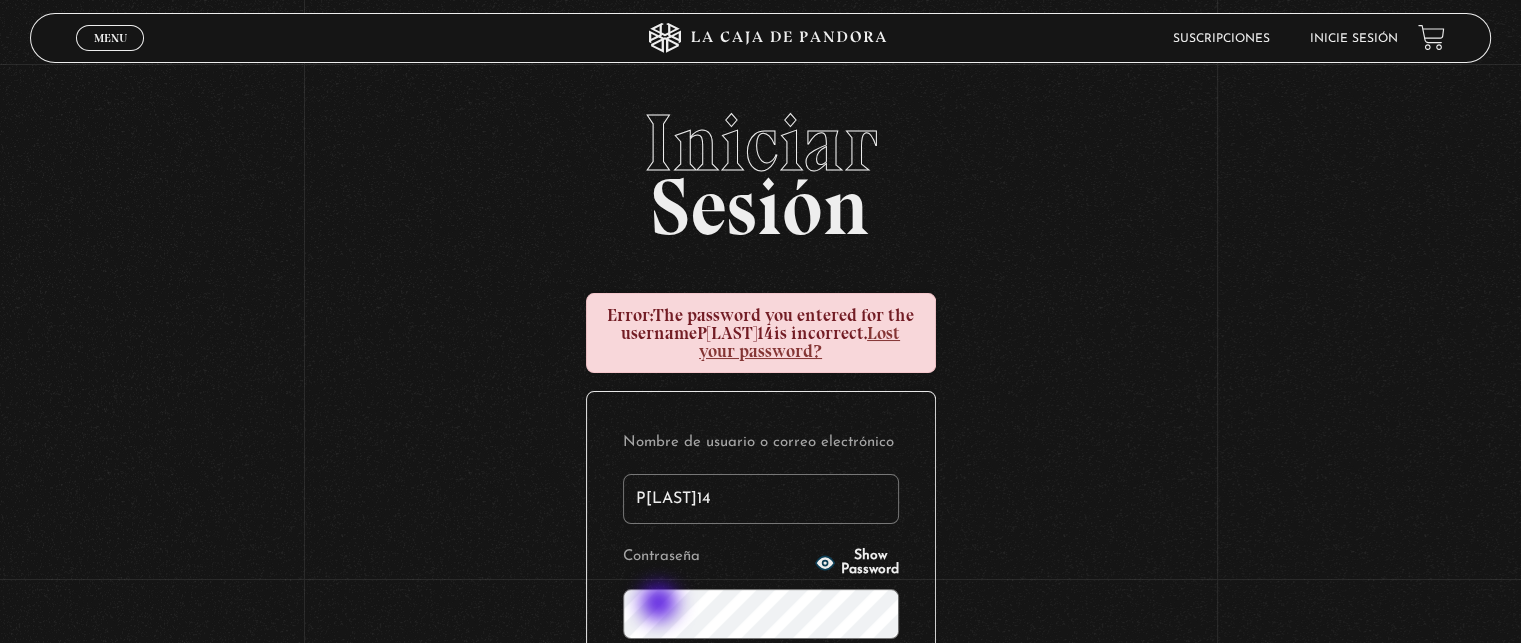 type on "Pnarváez14" 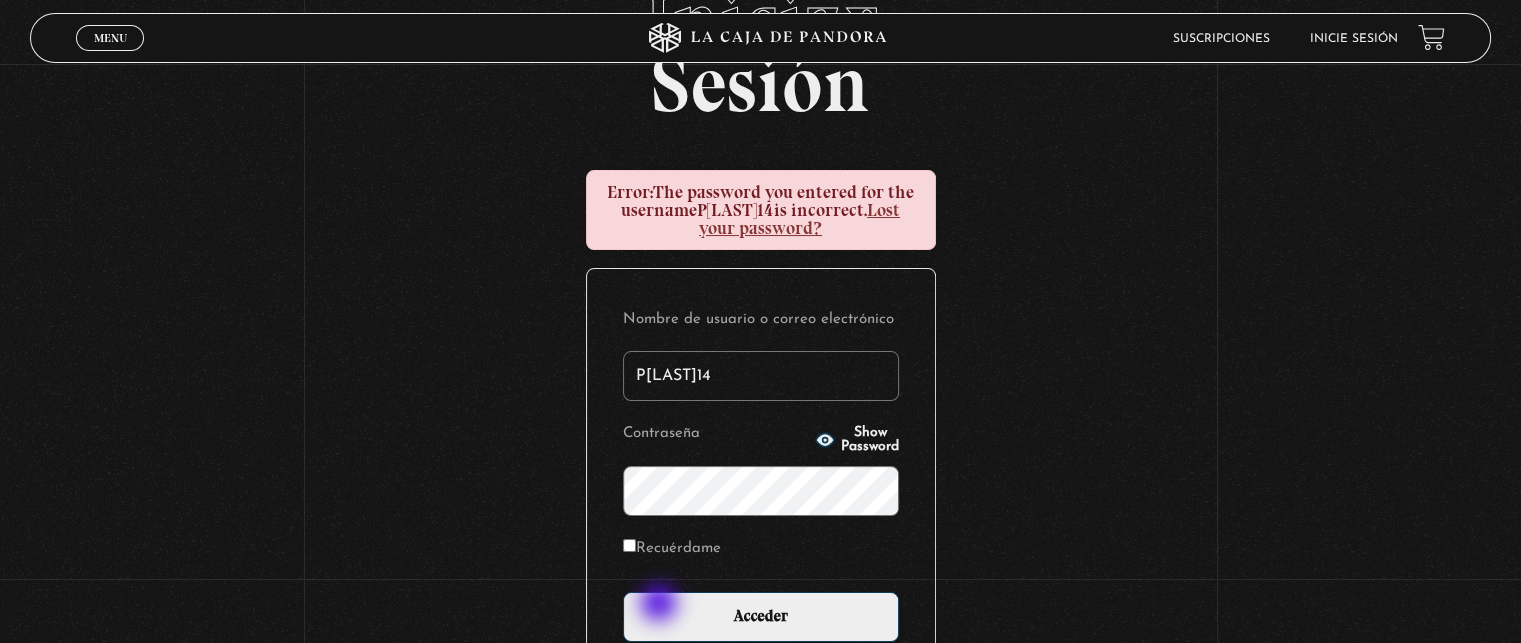 scroll, scrollTop: 128, scrollLeft: 0, axis: vertical 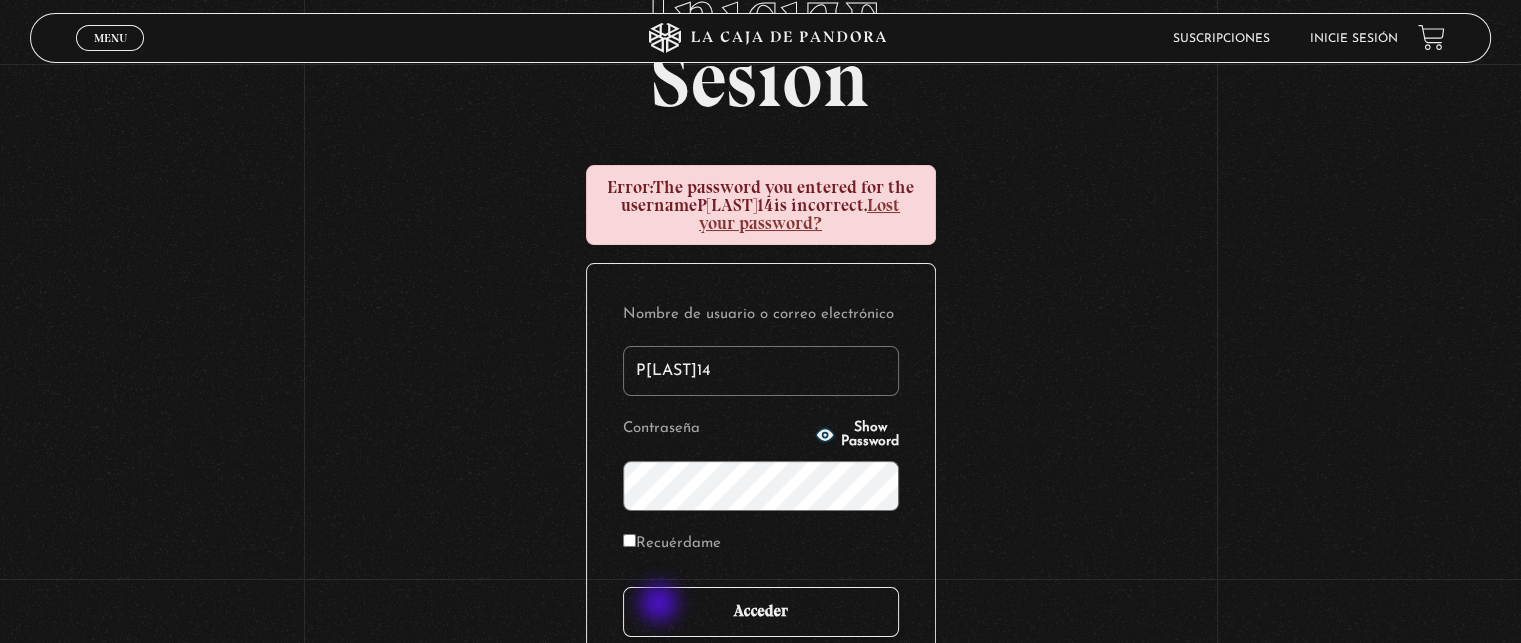 click on "Acceder" at bounding box center (761, 612) 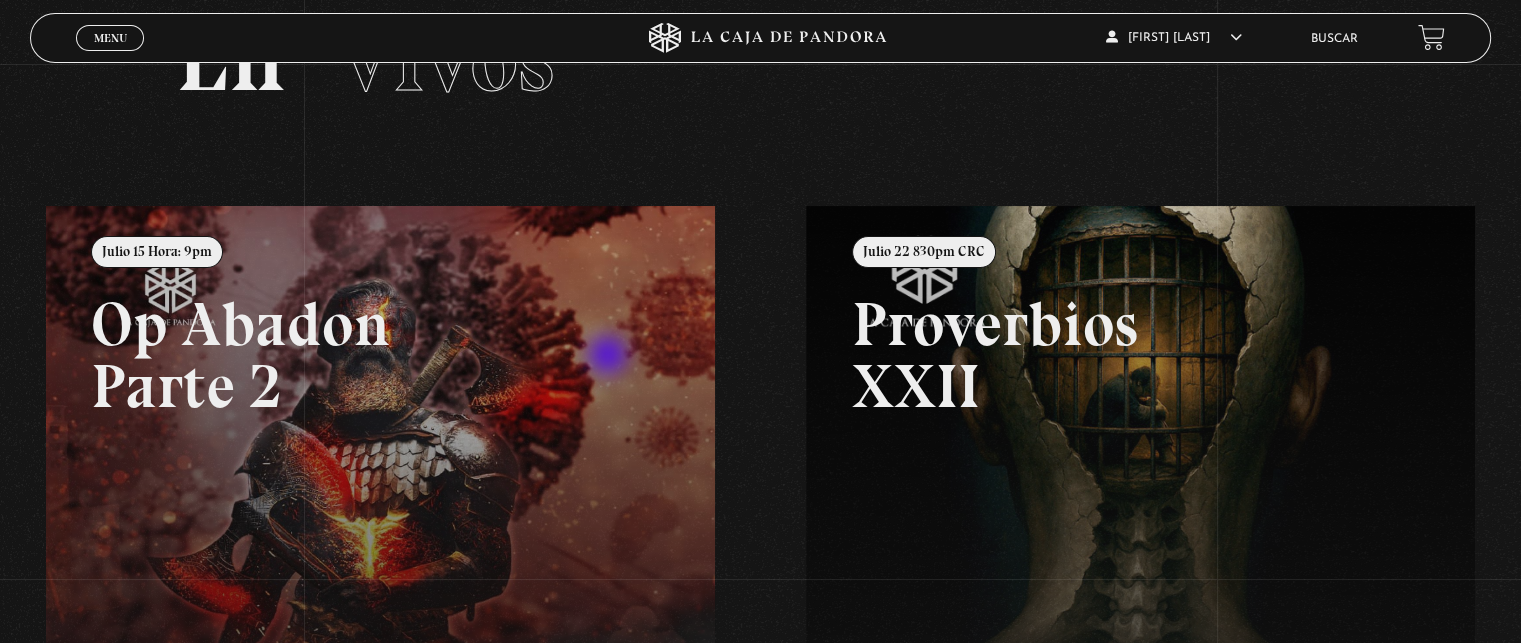 scroll, scrollTop: 0, scrollLeft: 0, axis: both 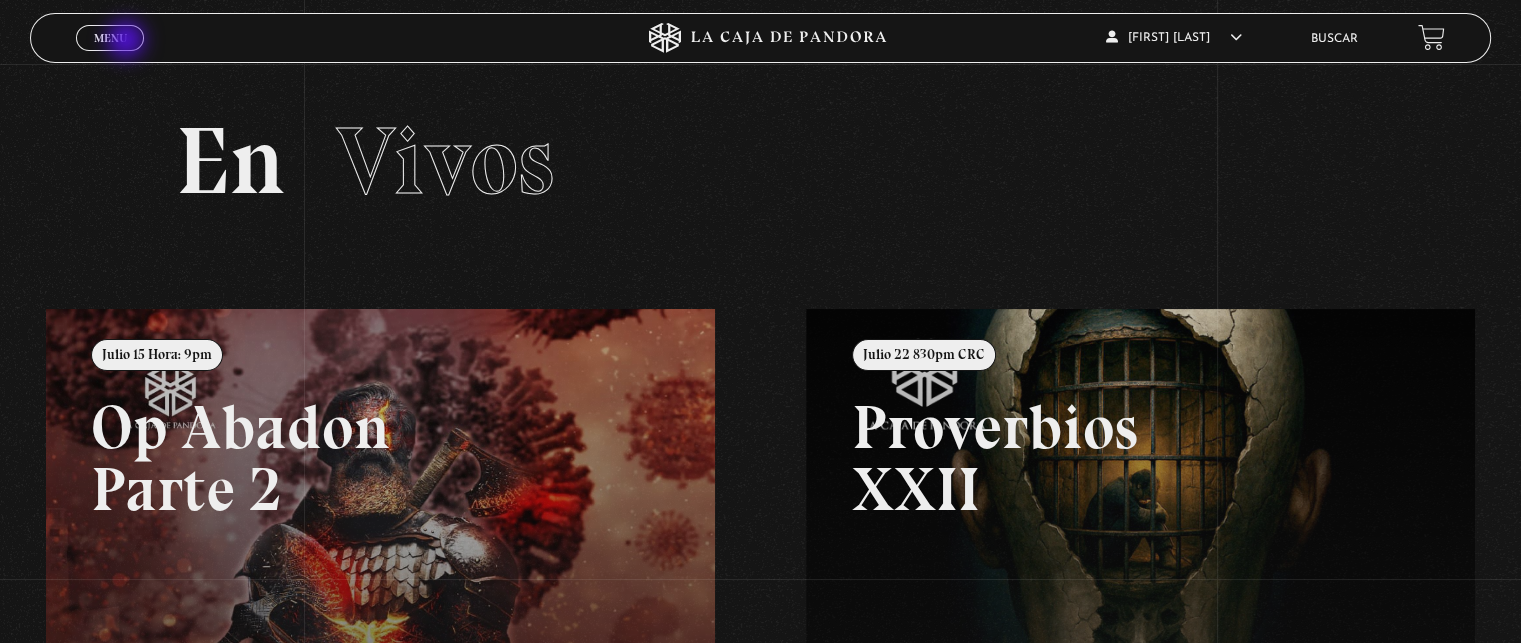 click on "Menu Cerrar" at bounding box center [110, 38] 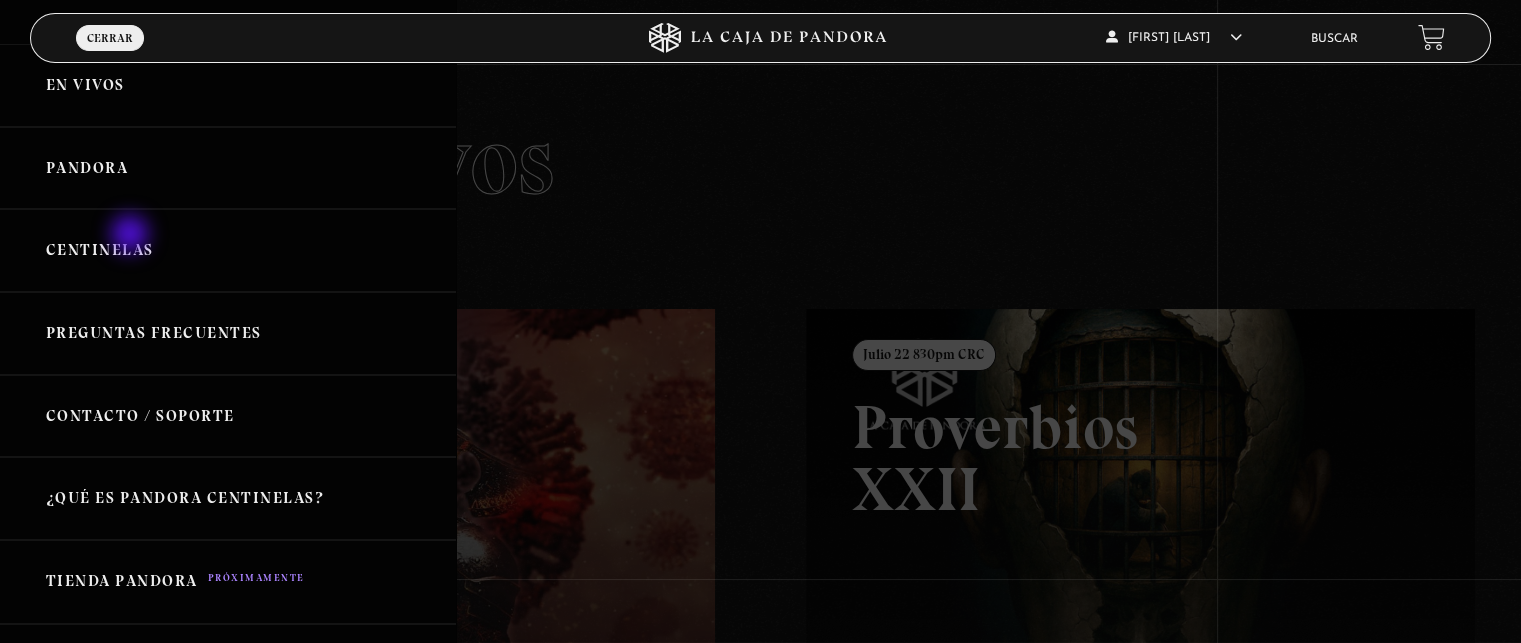 scroll, scrollTop: 20, scrollLeft: 0, axis: vertical 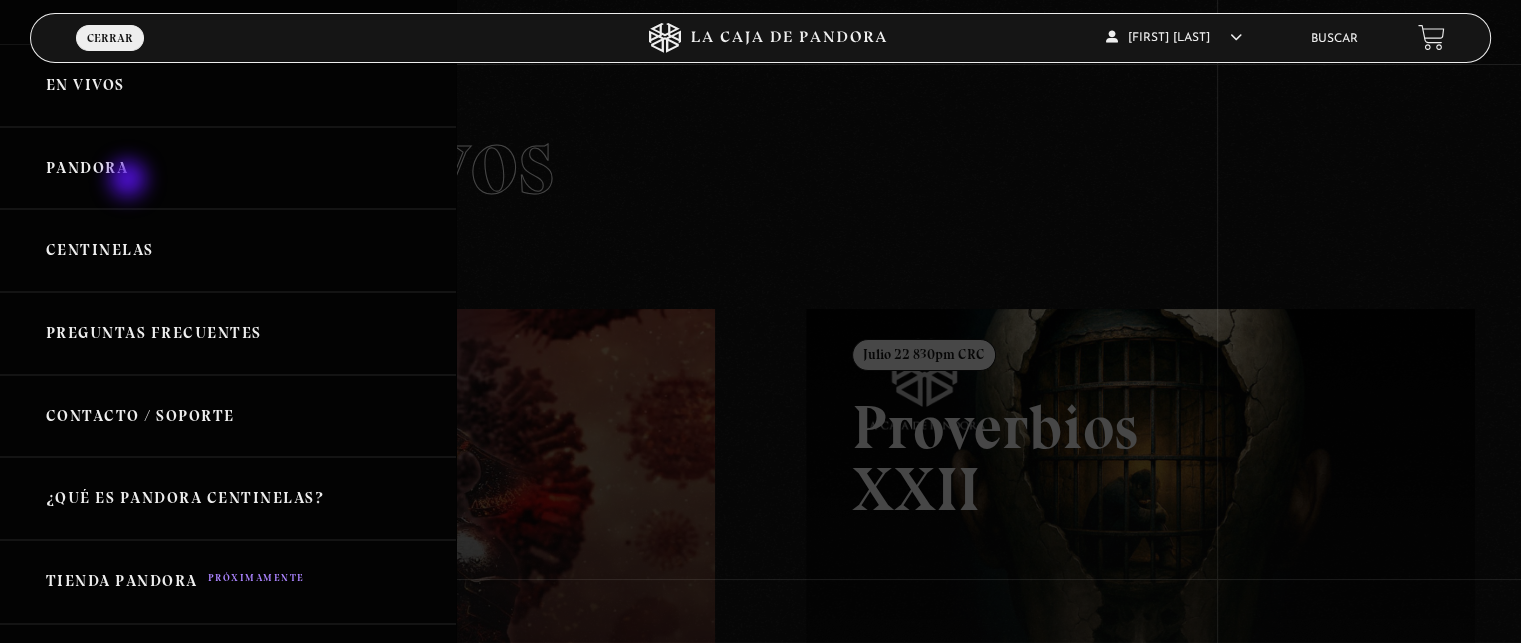 click on "Pandora" at bounding box center (228, 168) 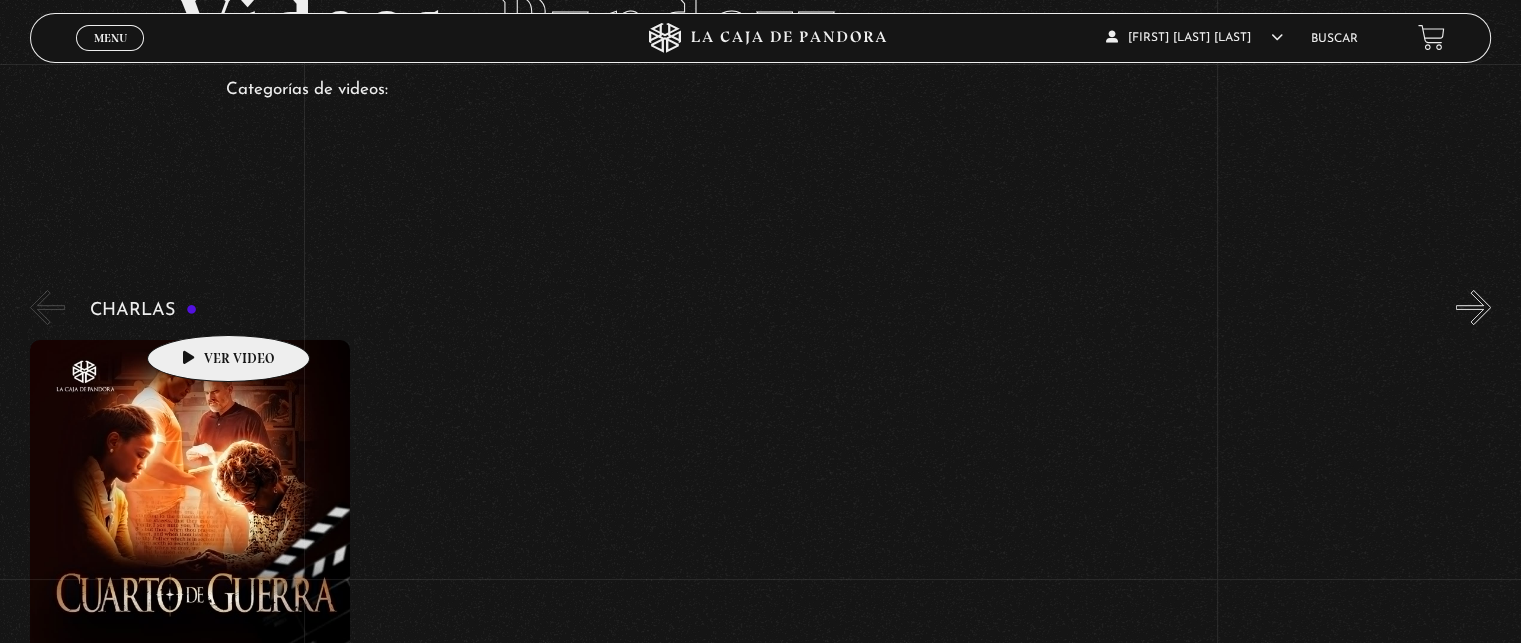 scroll, scrollTop: 132, scrollLeft: 0, axis: vertical 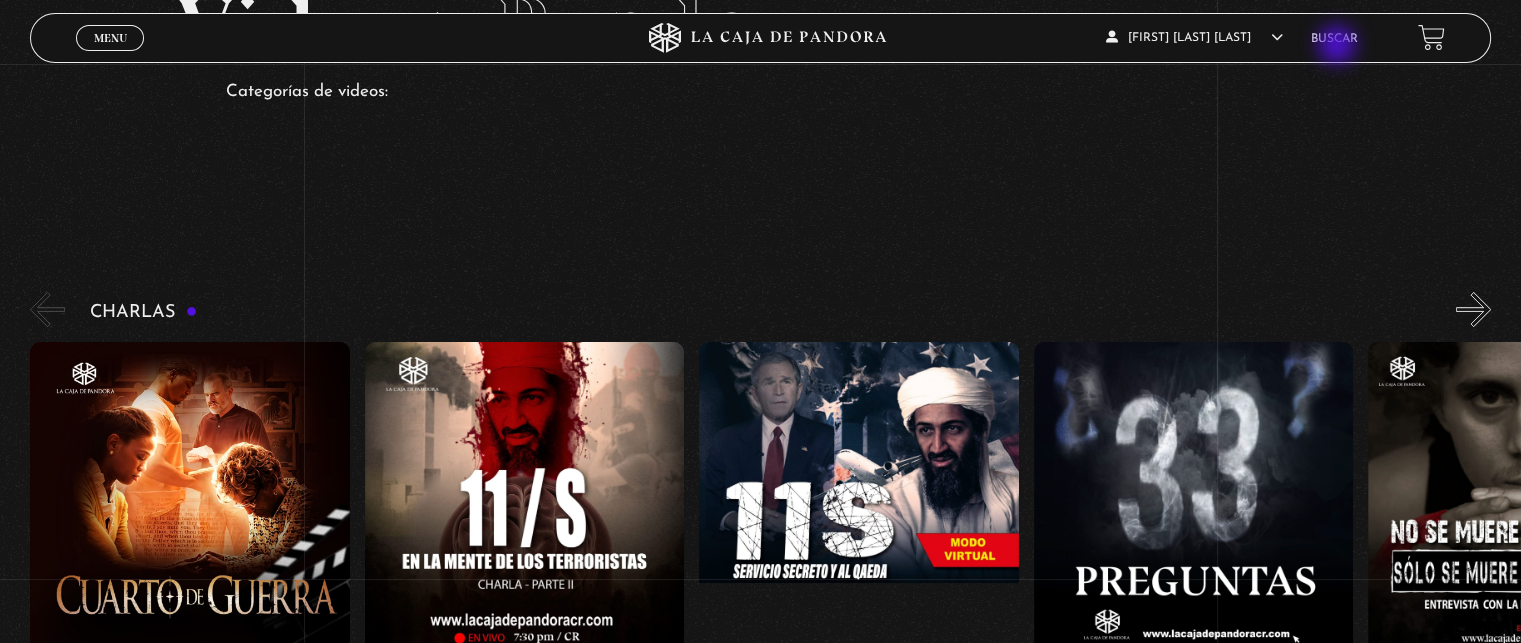 click on "Buscar" at bounding box center (1334, 38) 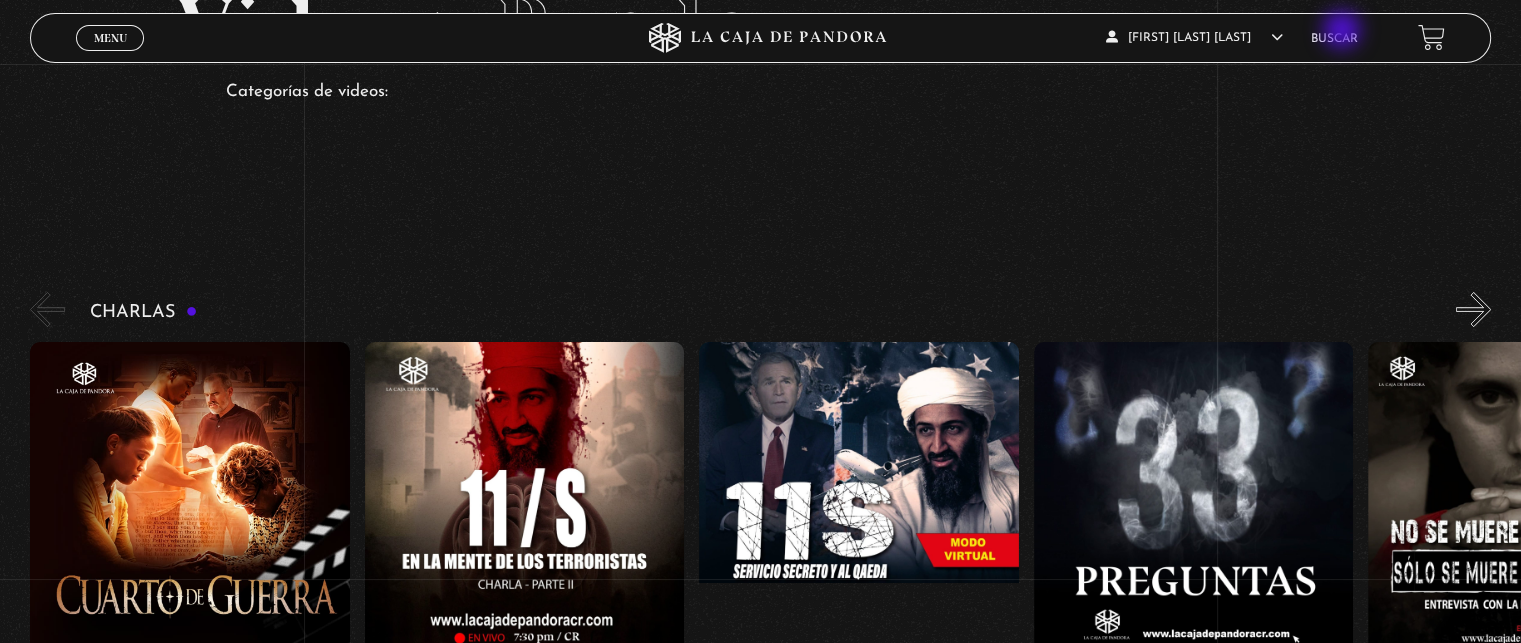 click on "Buscar" at bounding box center (1334, 39) 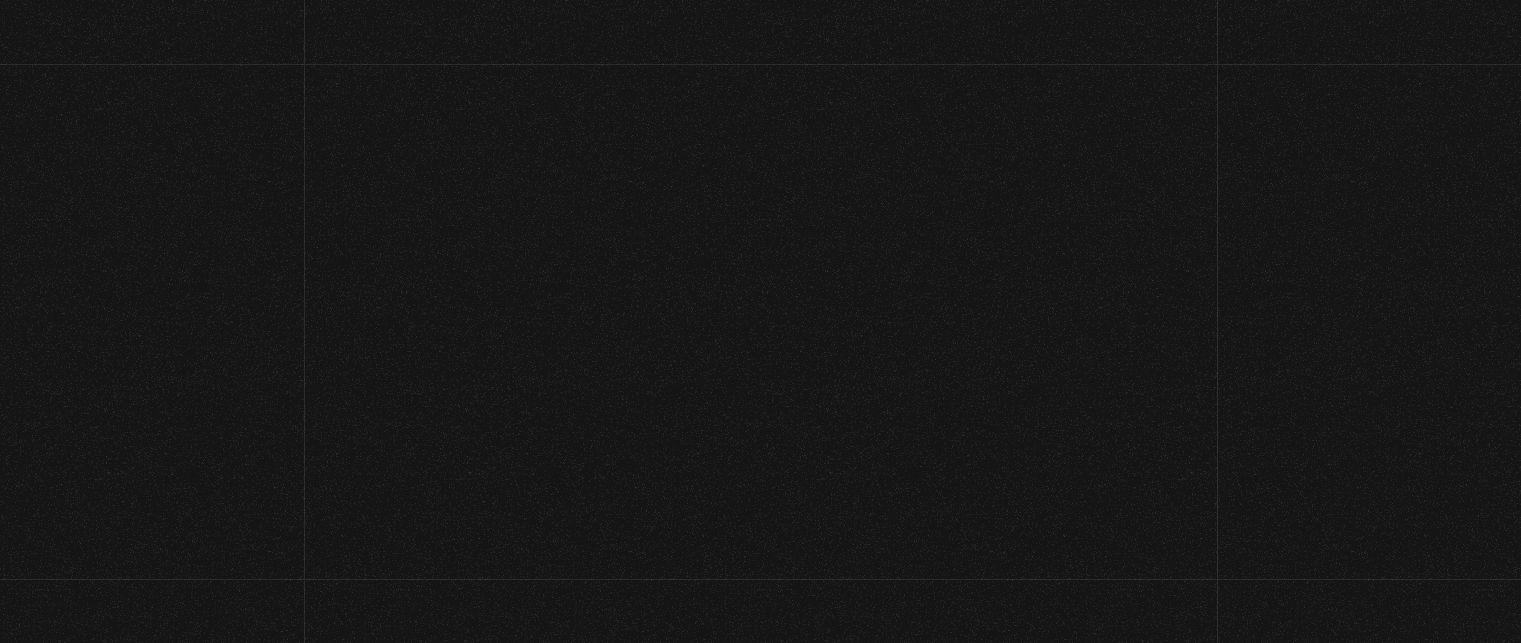 scroll, scrollTop: 0, scrollLeft: 0, axis: both 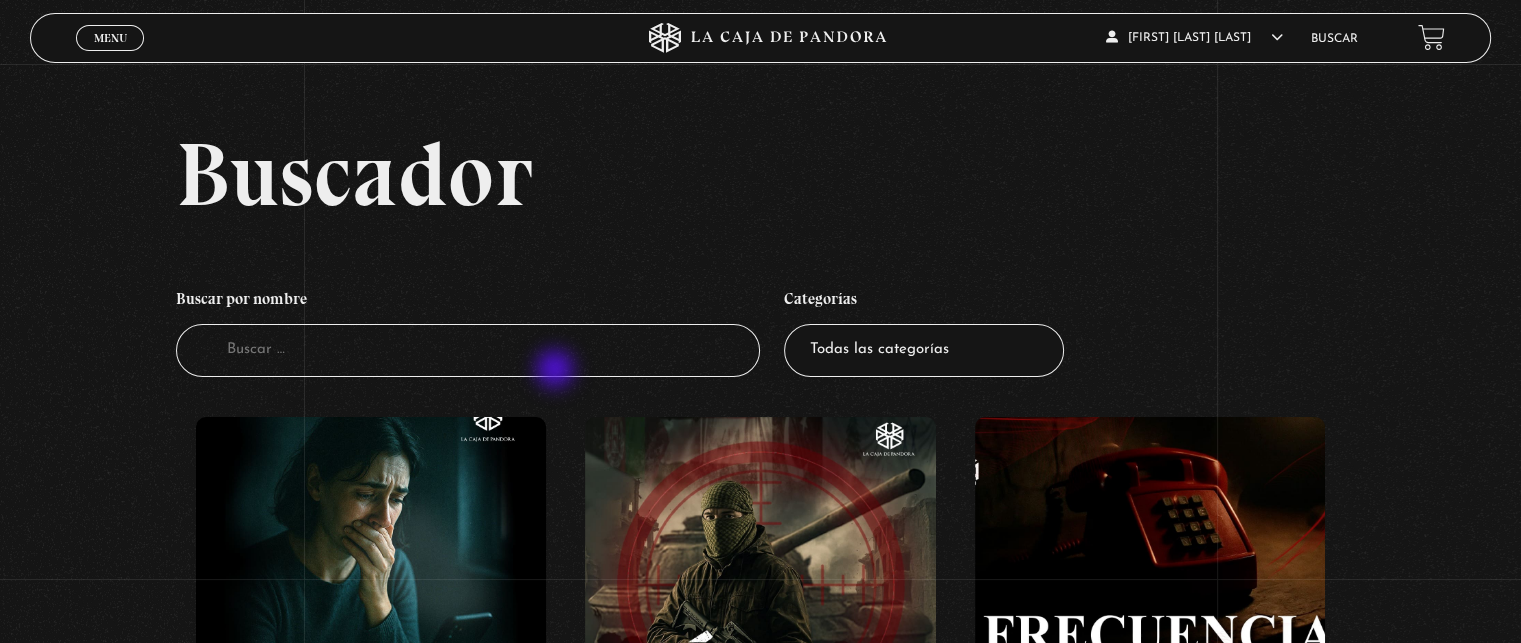 click on "Buscador" at bounding box center [468, 350] 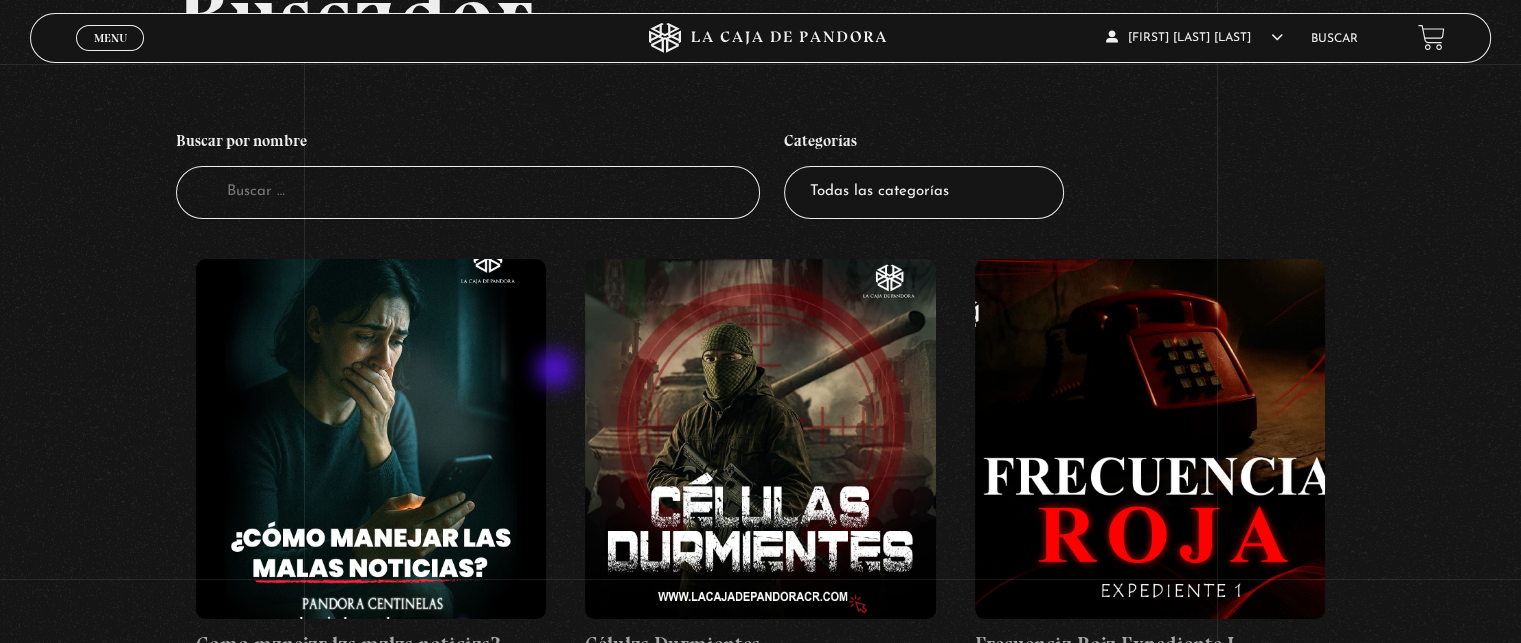 scroll, scrollTop: 160, scrollLeft: 0, axis: vertical 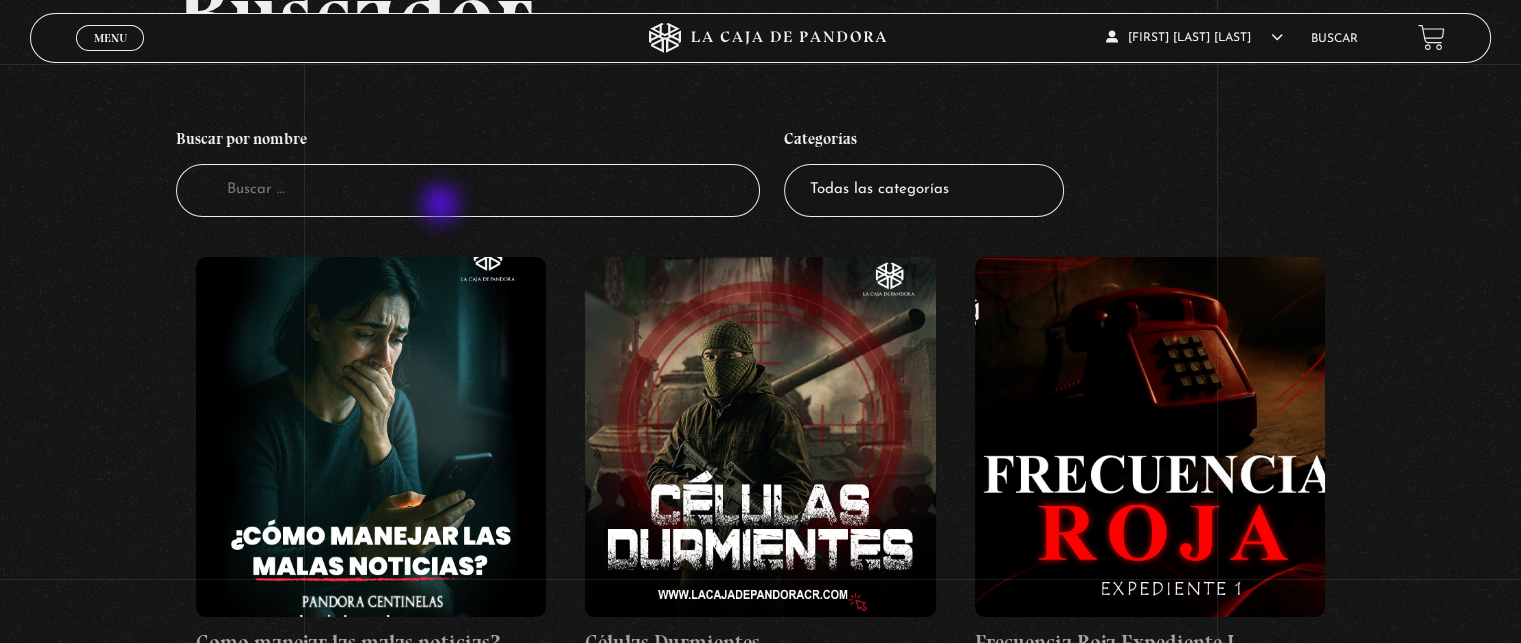 click on "Buscador" at bounding box center (468, 190) 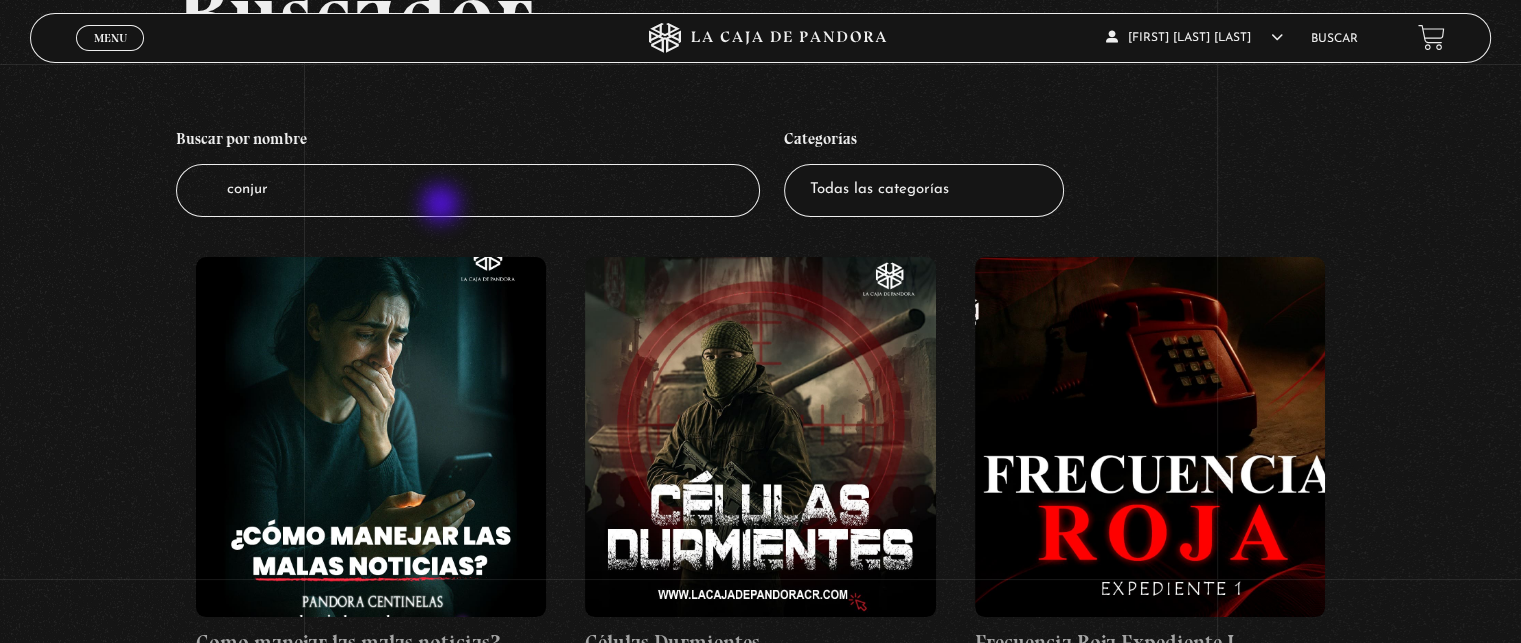 type on "conjuro" 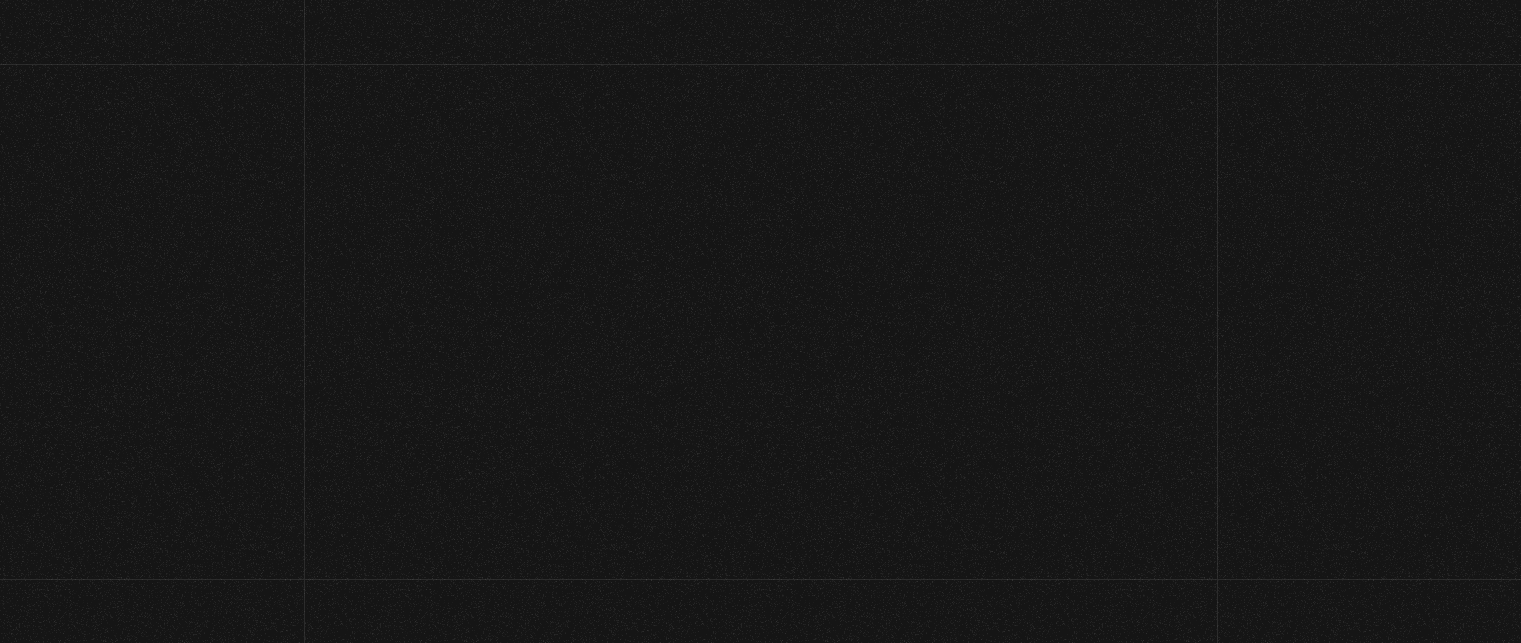 scroll, scrollTop: 0, scrollLeft: 0, axis: both 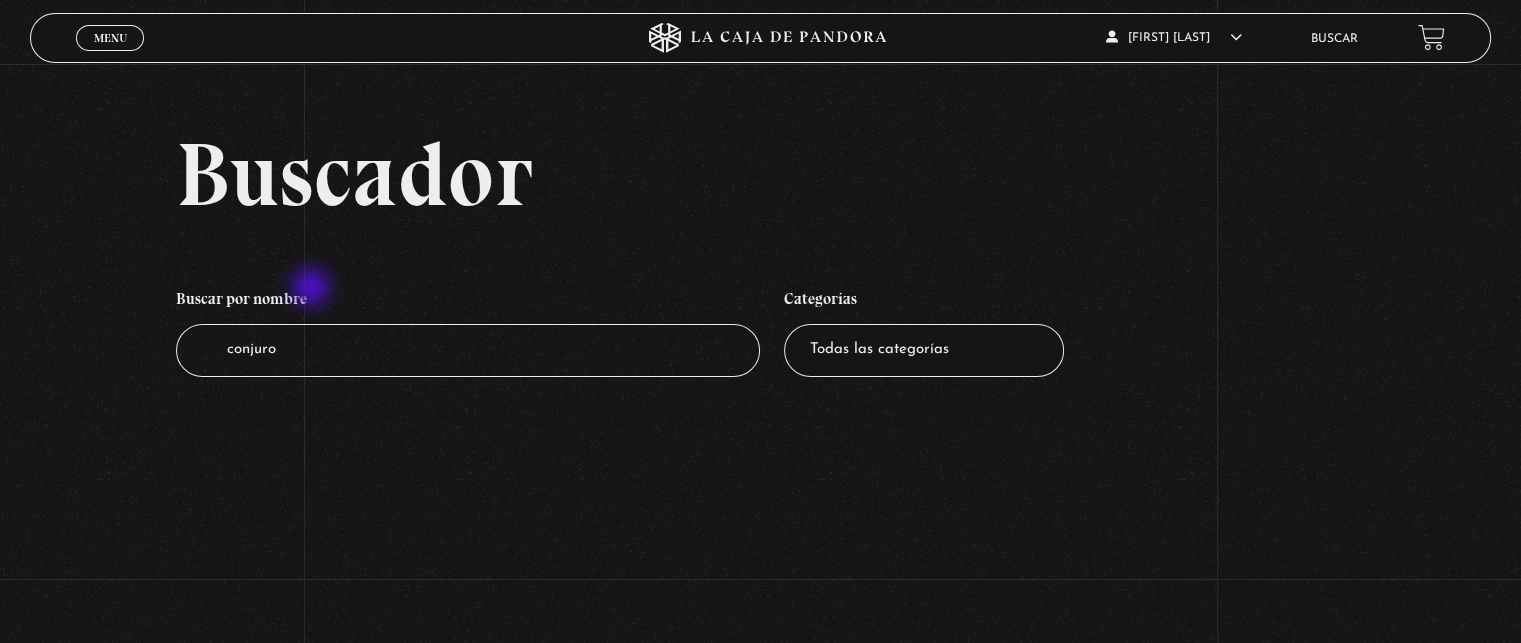 click on "conjuro" at bounding box center (468, 350) 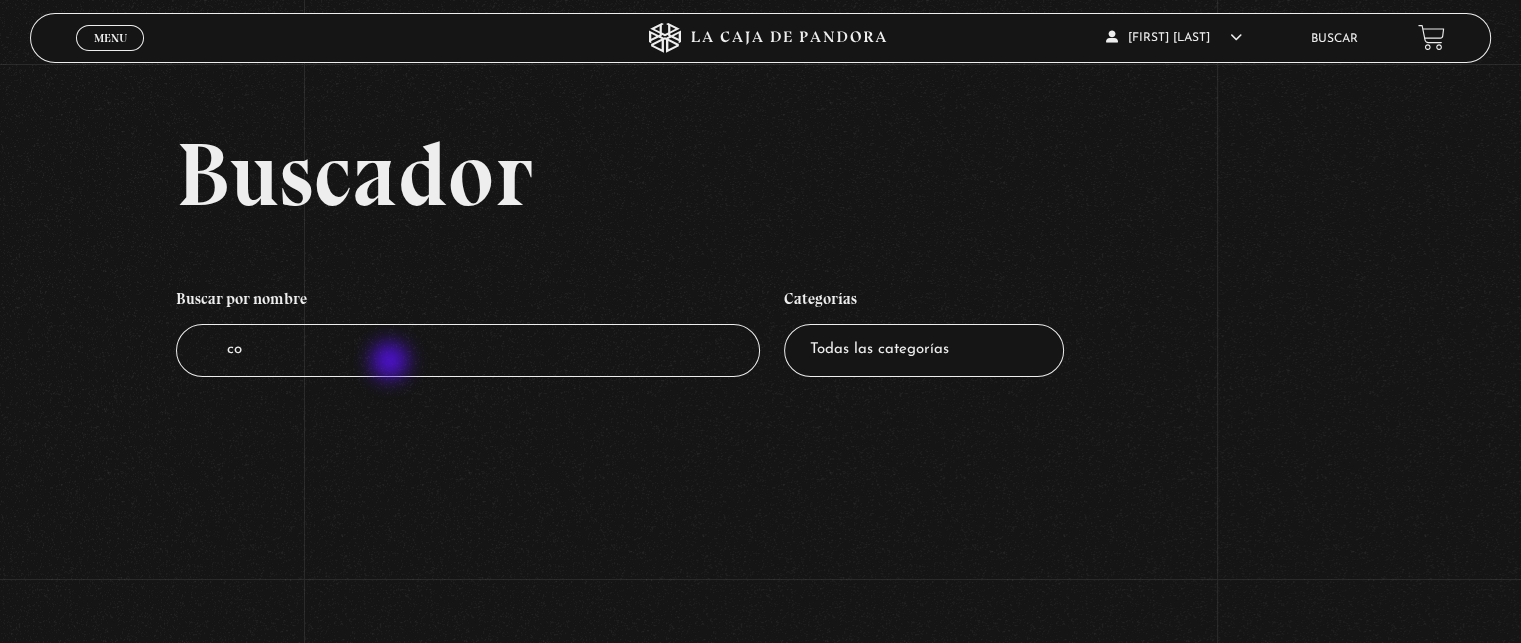 type on "c" 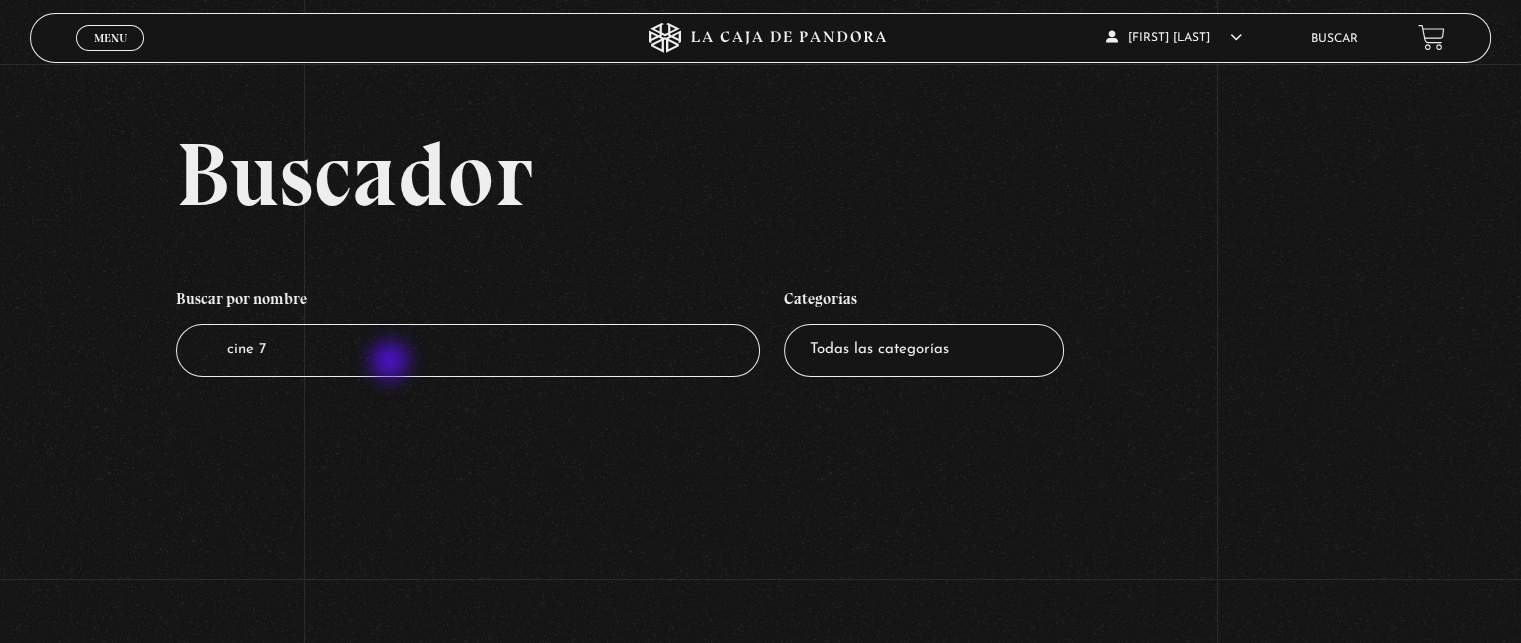 type on "cine" 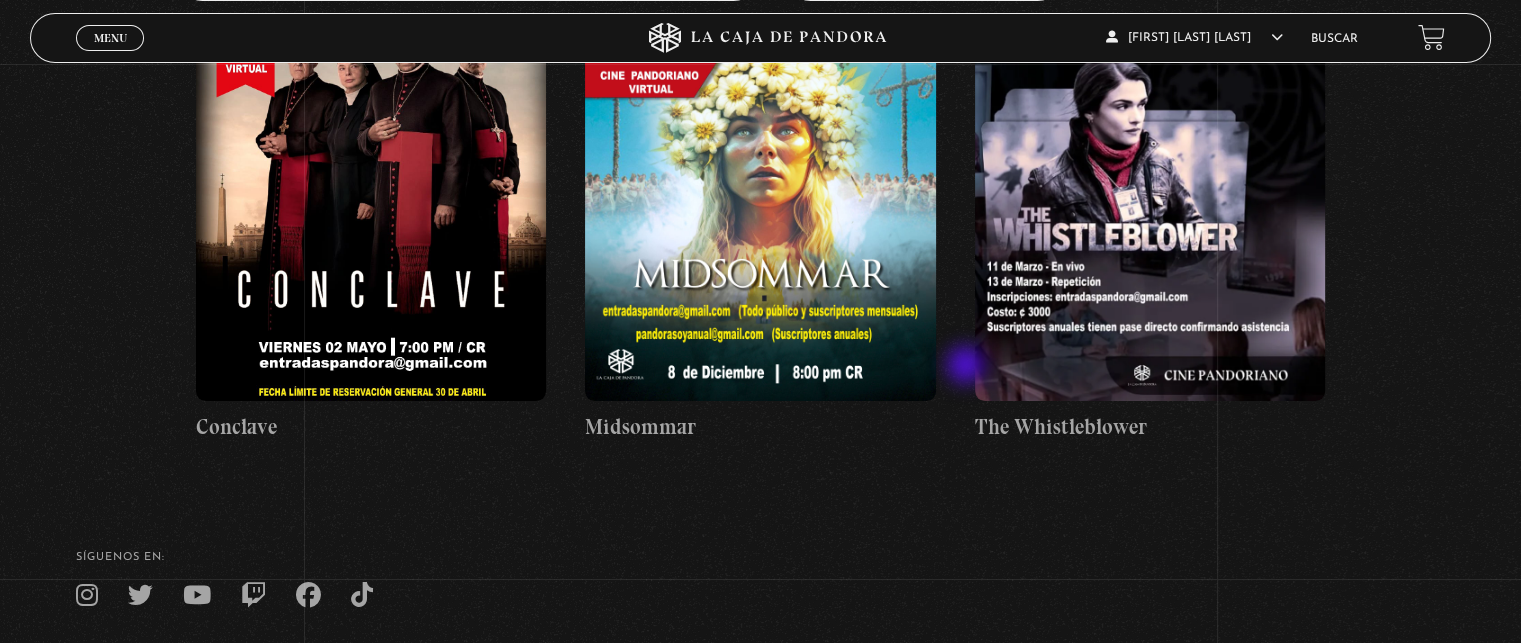 scroll, scrollTop: 232, scrollLeft: 0, axis: vertical 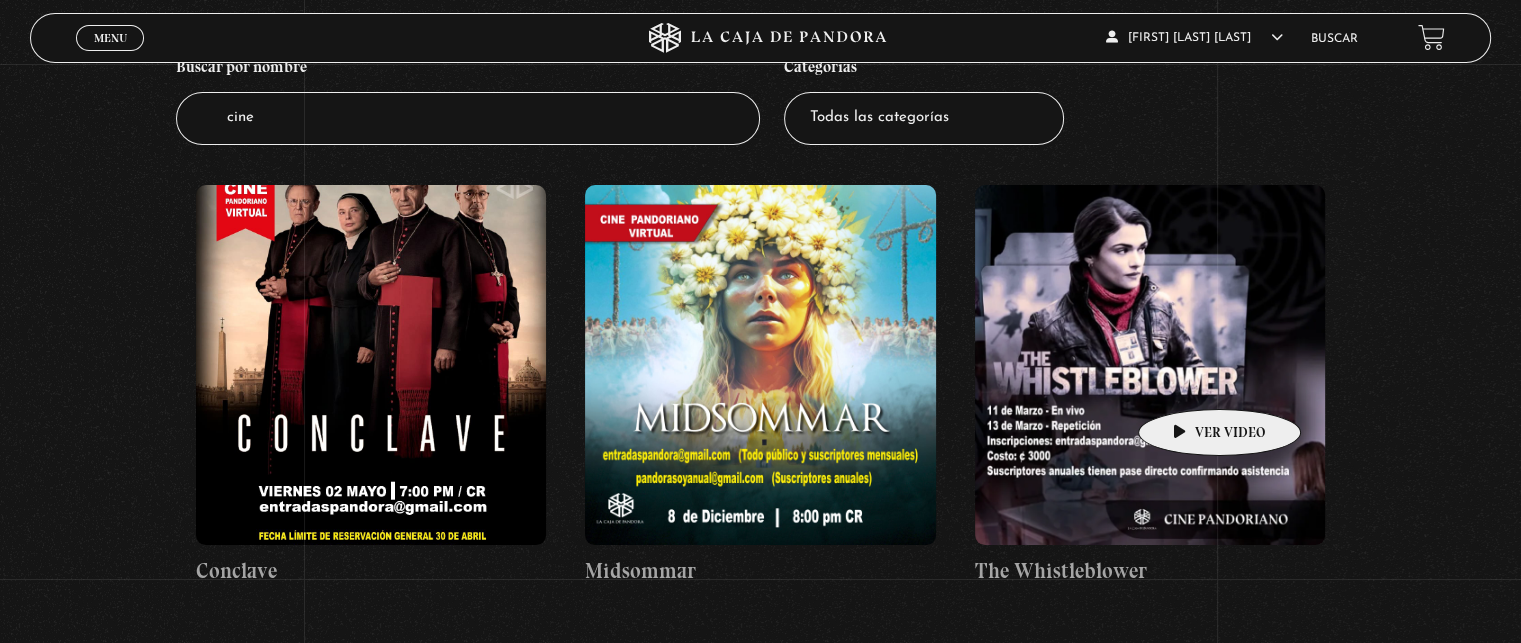 click at bounding box center (1150, 365) 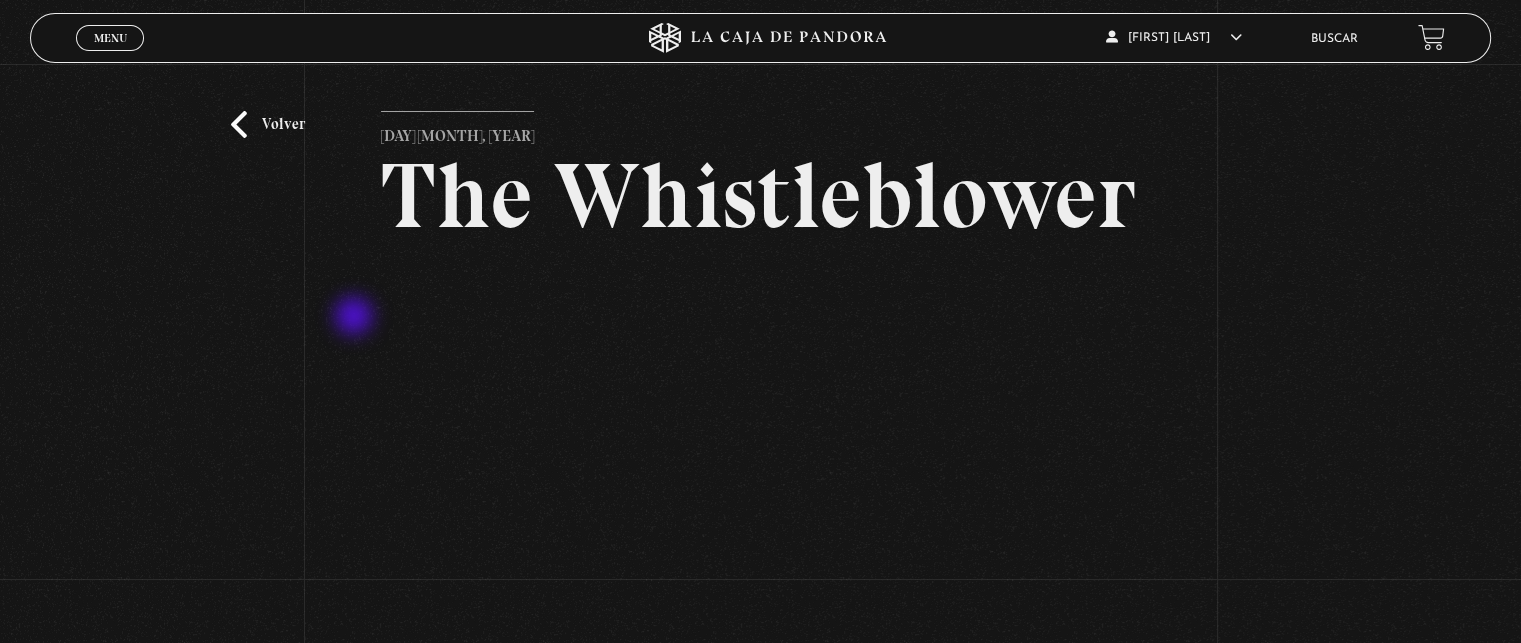 scroll, scrollTop: 23, scrollLeft: 0, axis: vertical 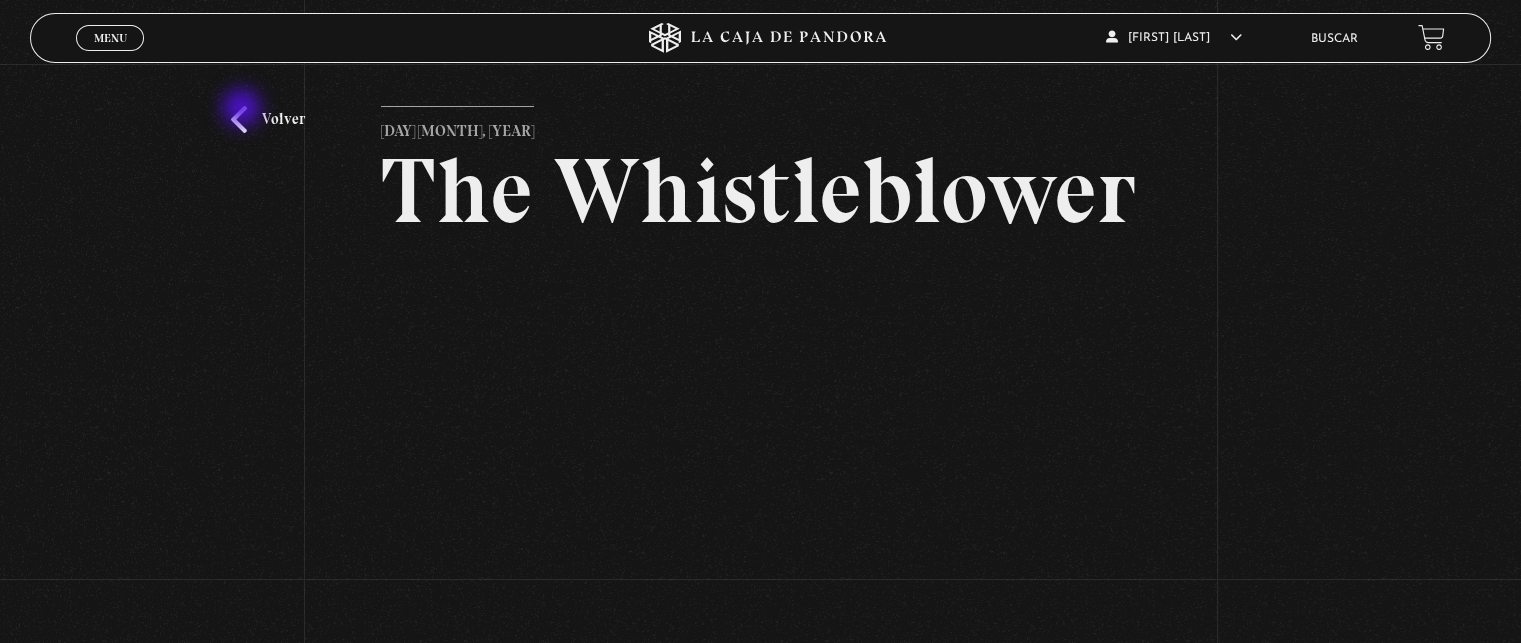 click on "Volver" at bounding box center [268, 119] 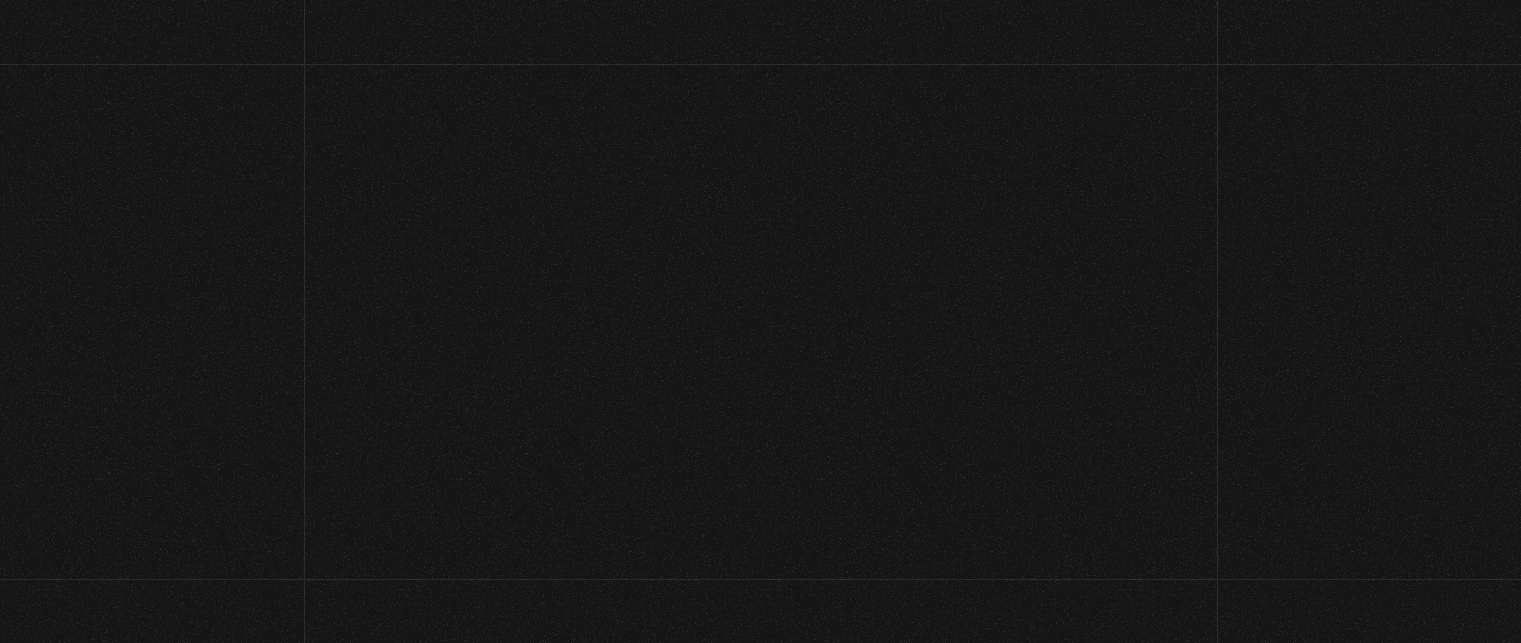 scroll, scrollTop: 232, scrollLeft: 0, axis: vertical 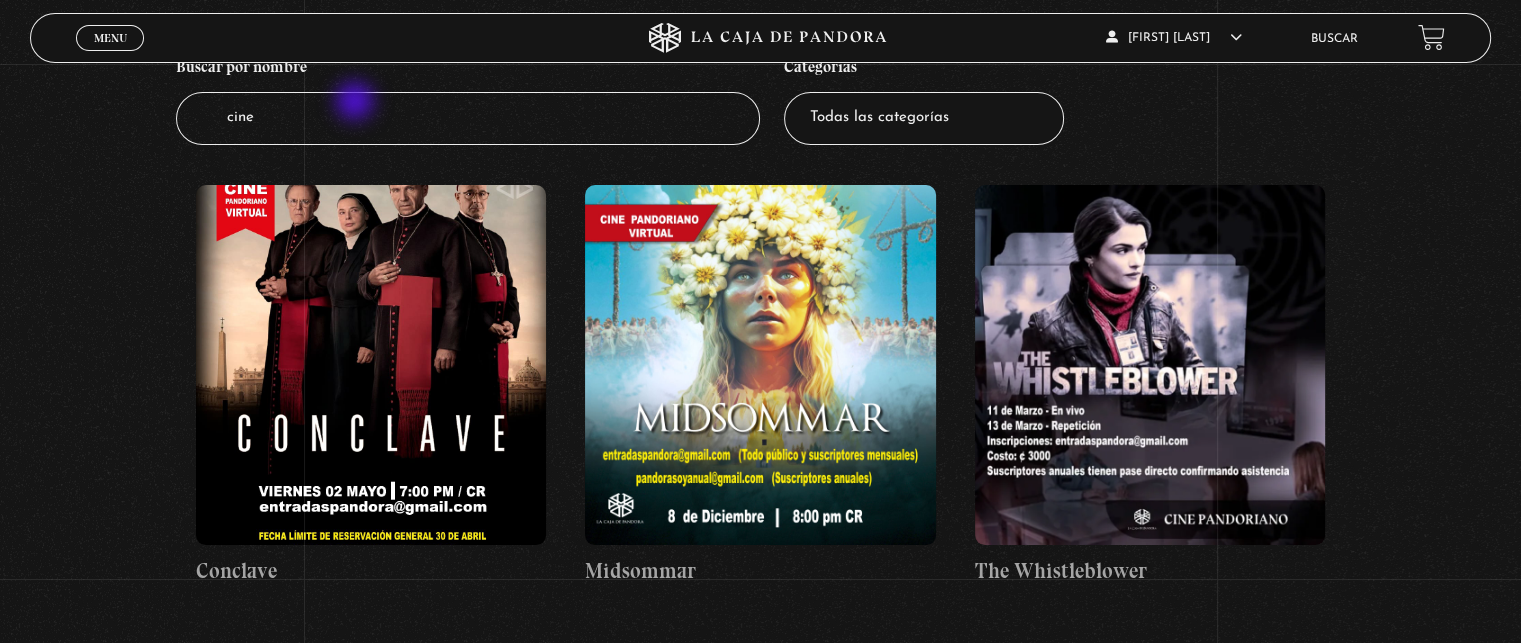 click on "cine" at bounding box center [468, 118] 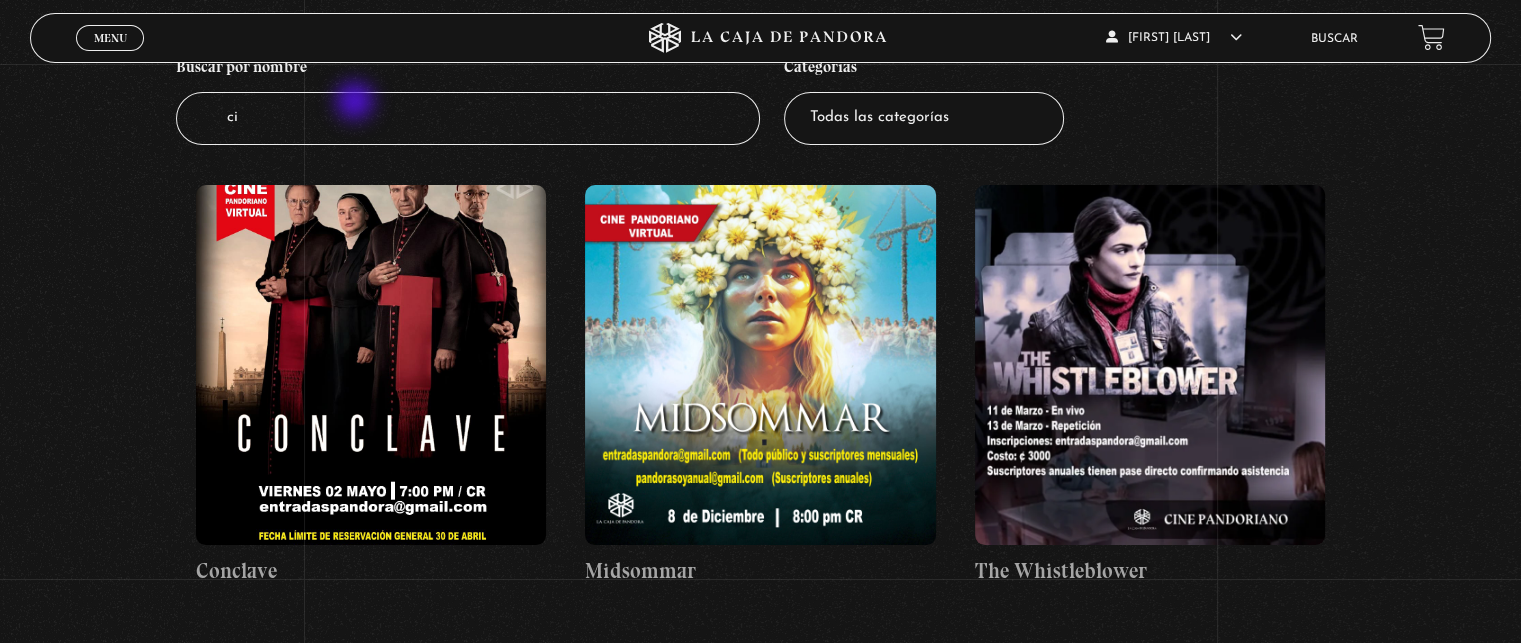 type on "c" 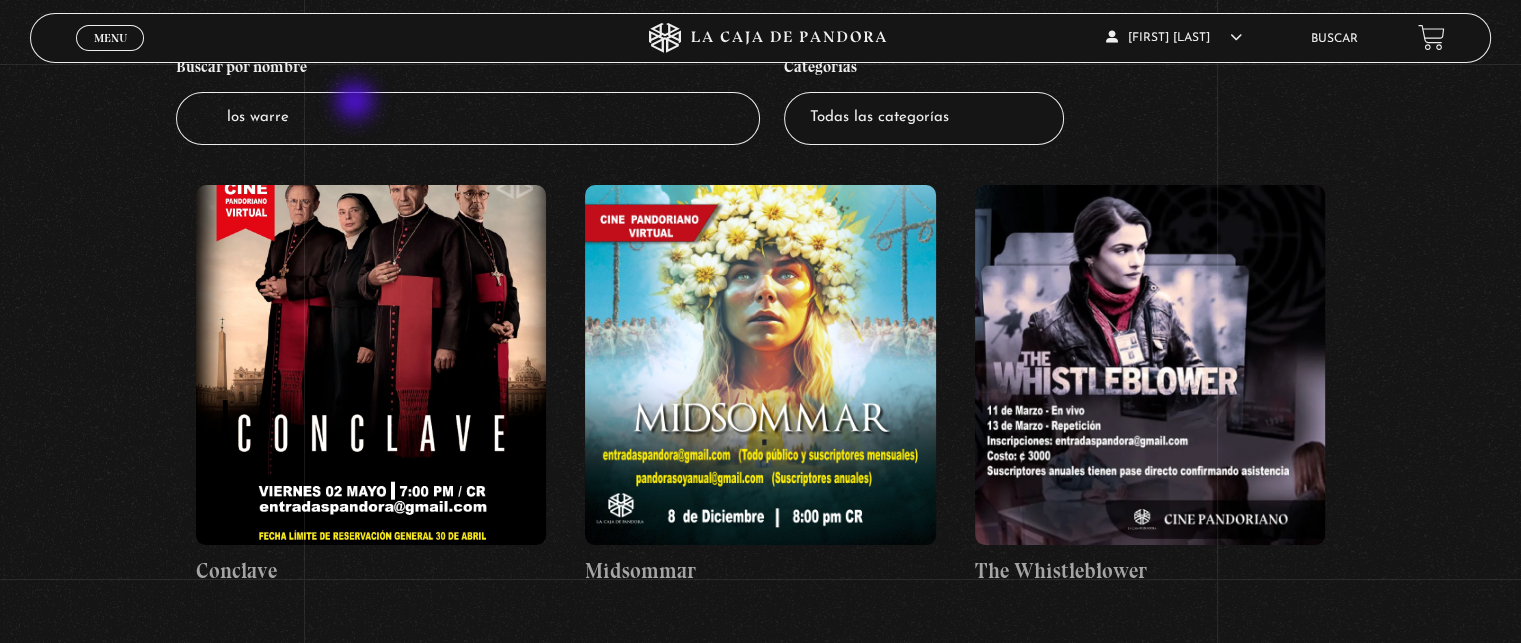 type on "los warren" 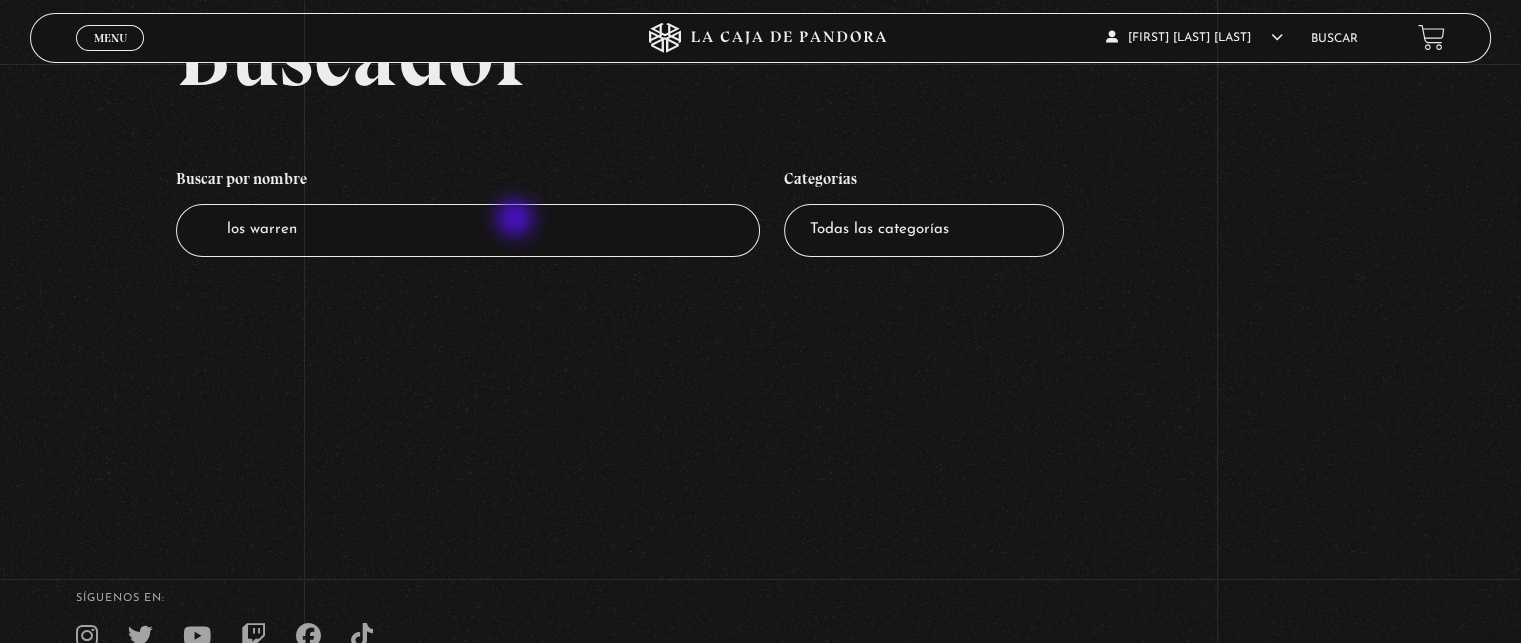 scroll, scrollTop: 123, scrollLeft: 0, axis: vertical 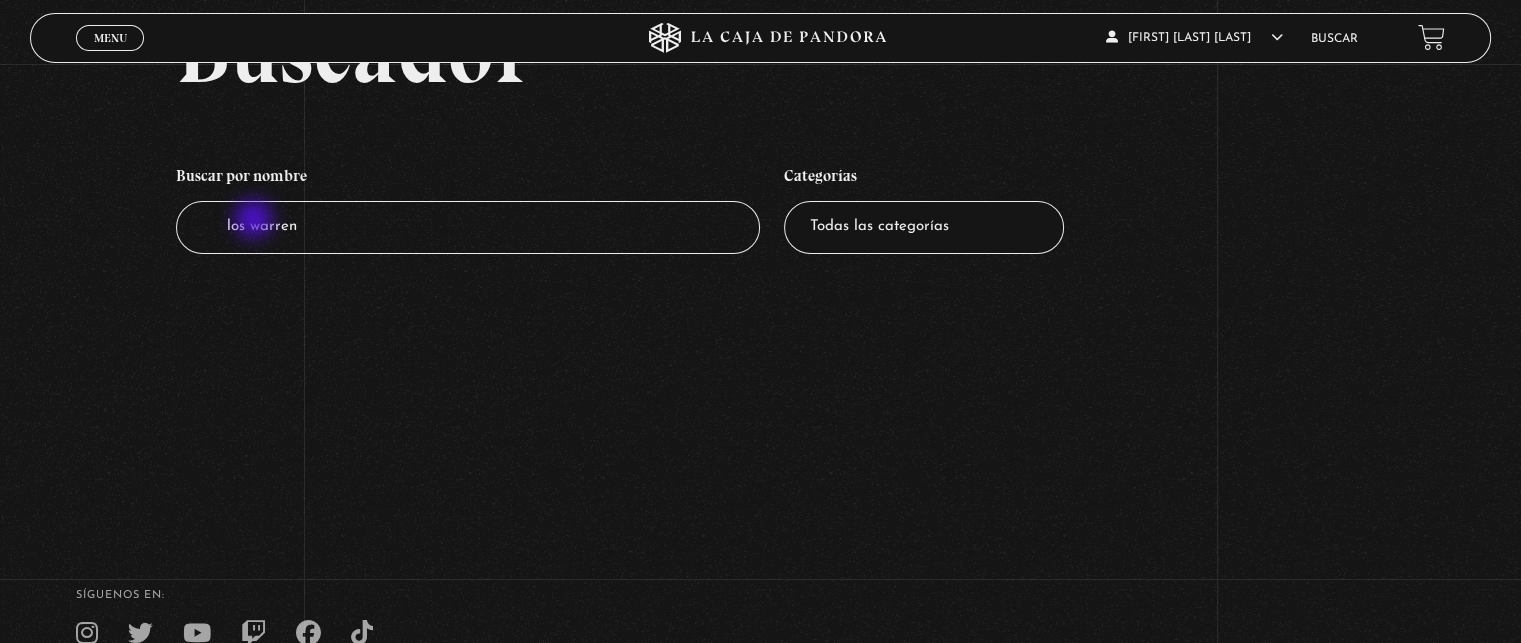 click on "los warren" at bounding box center (468, 227) 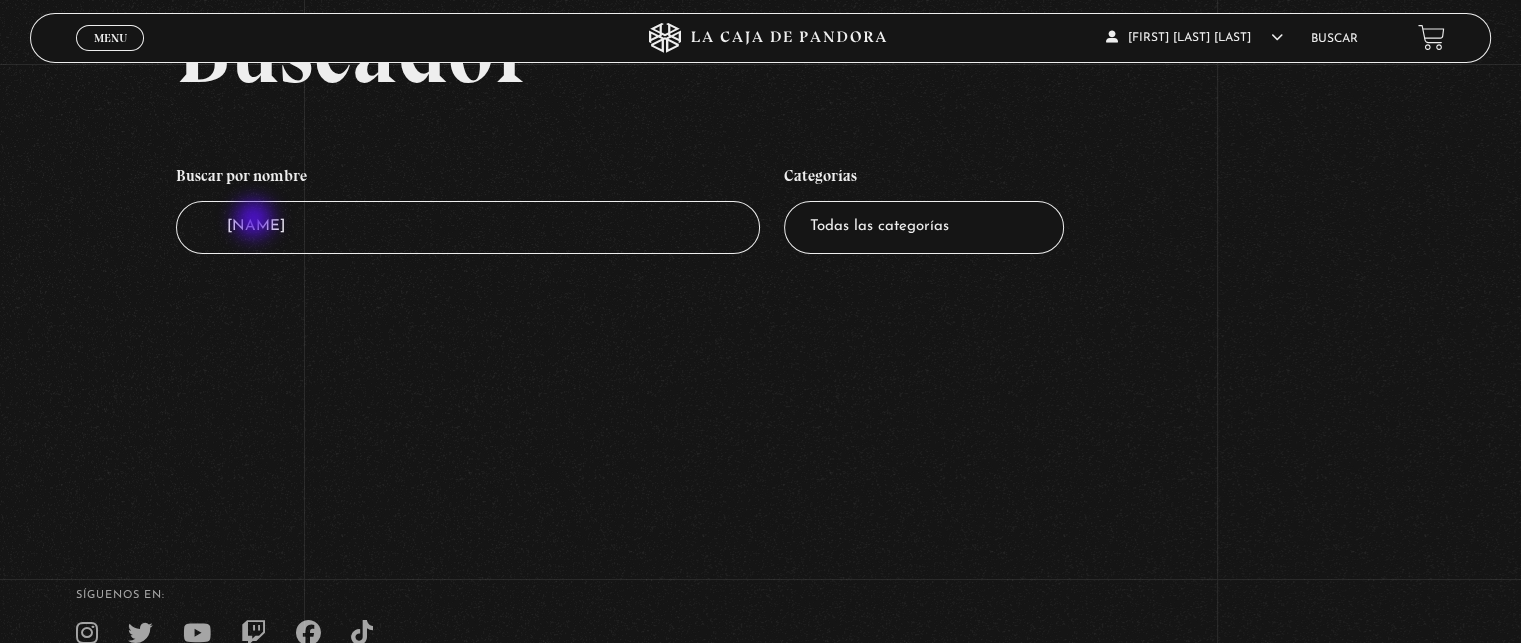 type on "warren" 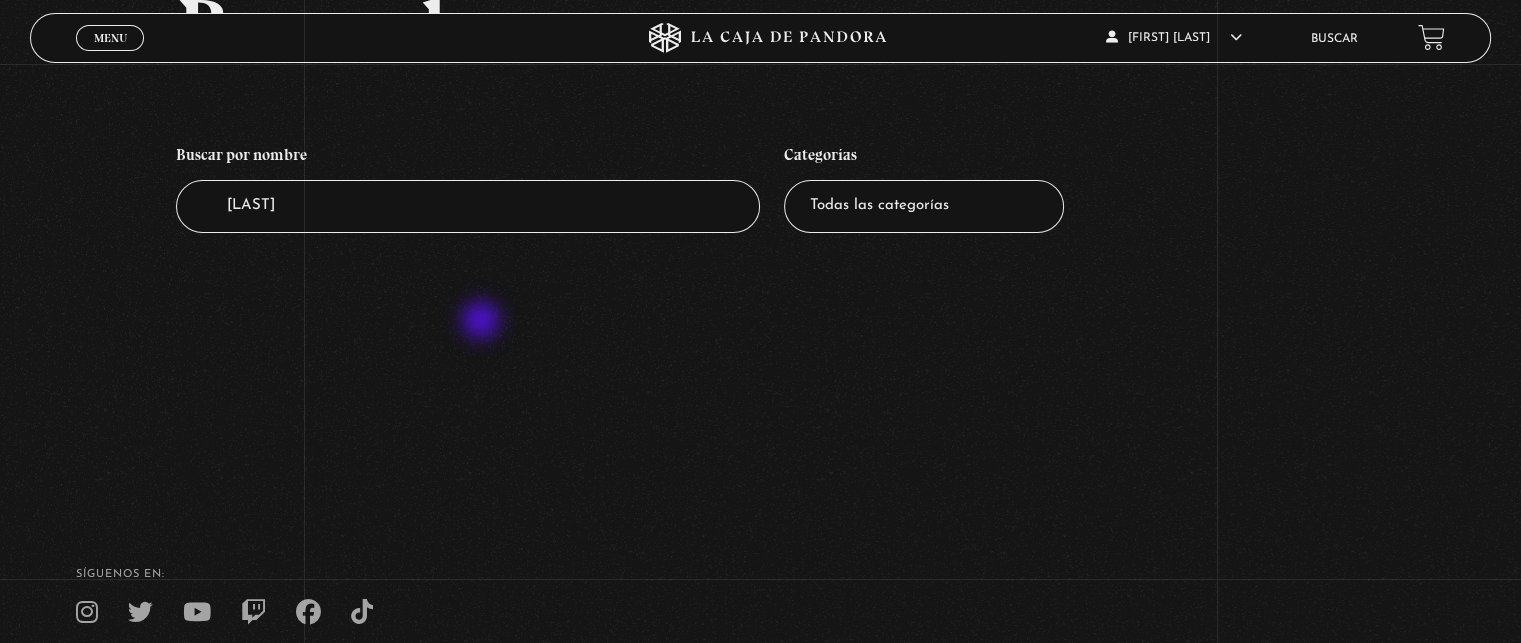 scroll, scrollTop: 144, scrollLeft: 0, axis: vertical 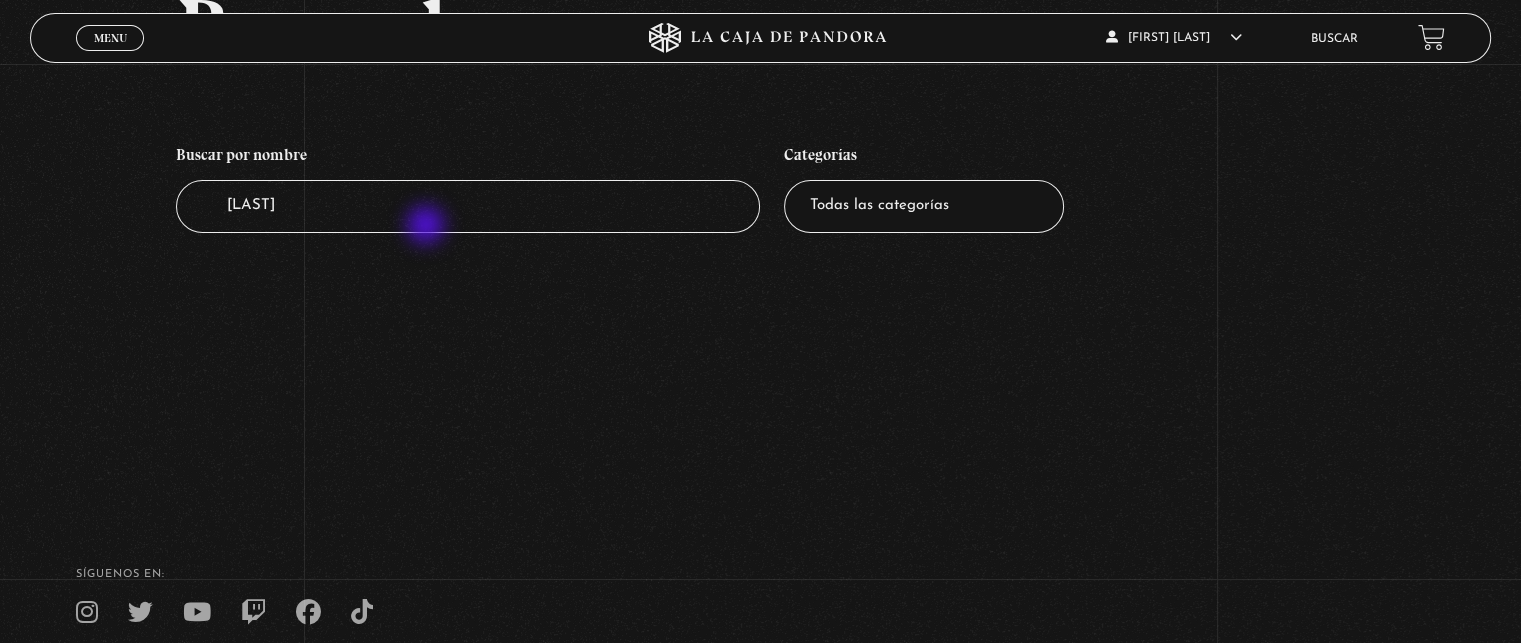 click on "warren" at bounding box center (468, 206) 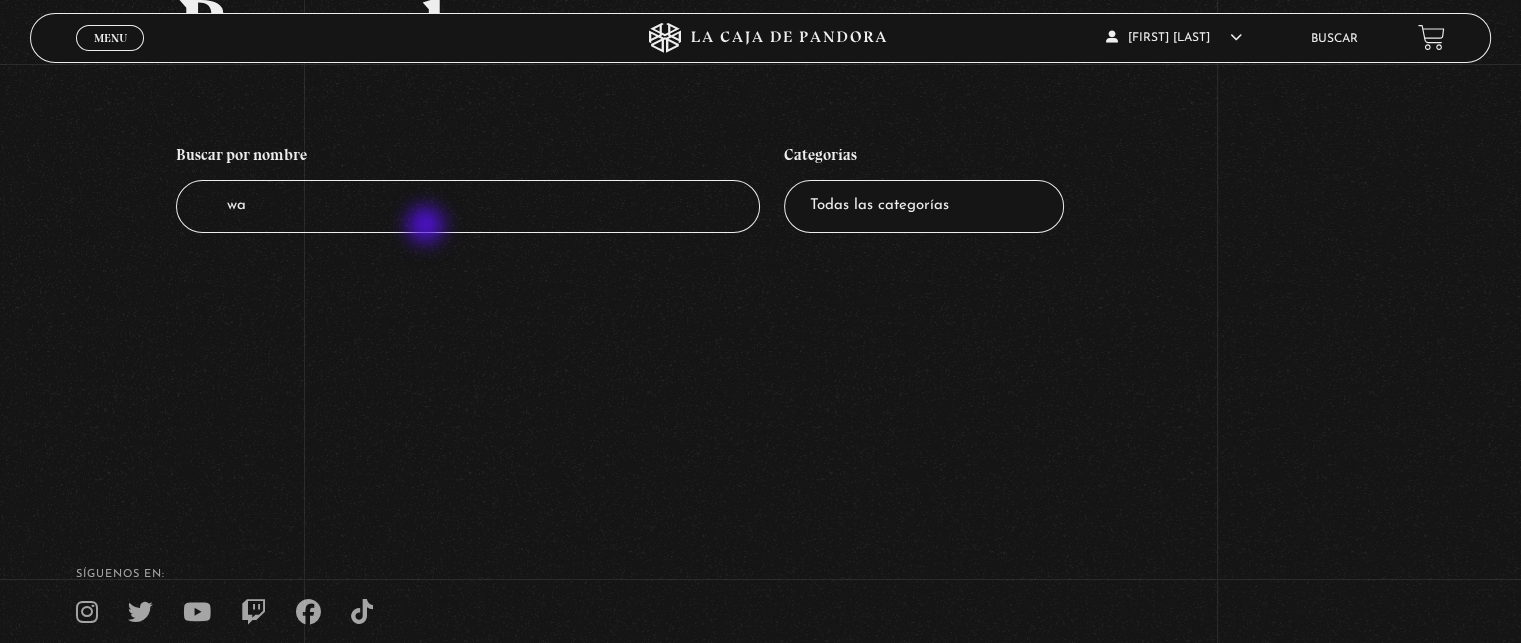 type on "w" 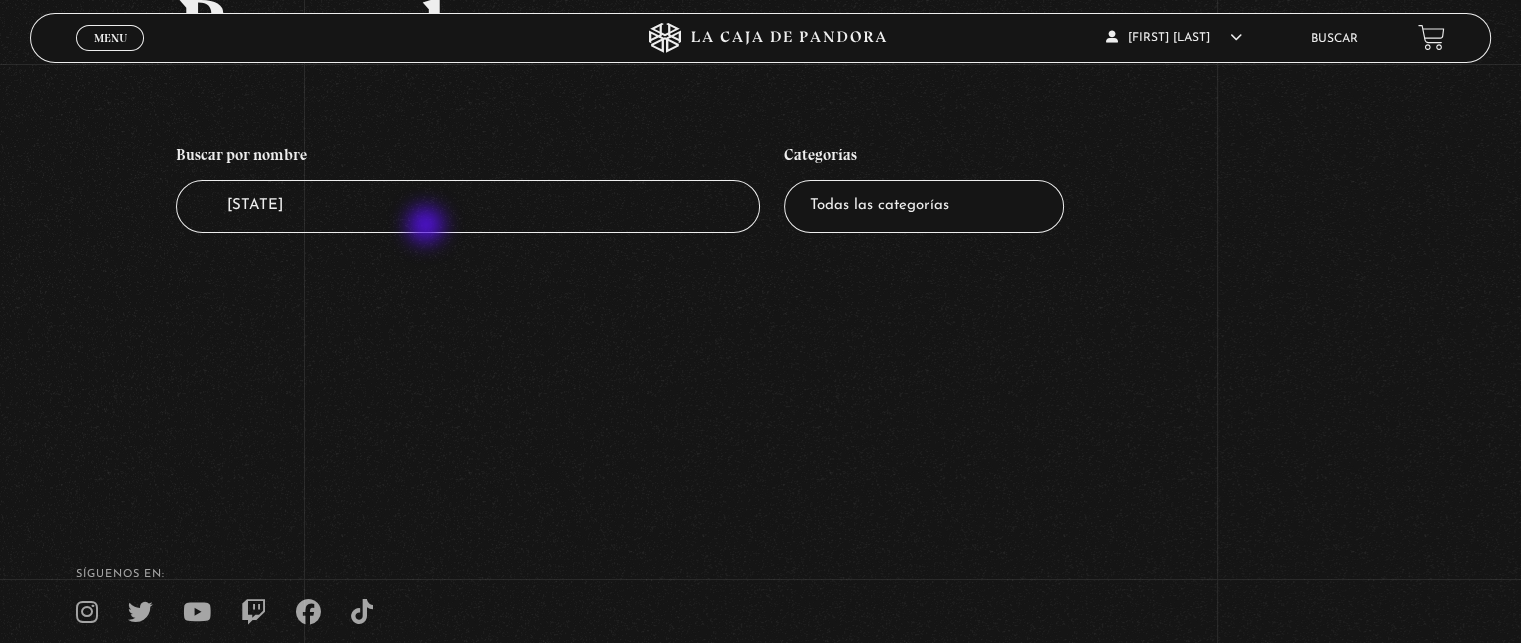 type on "midsomar" 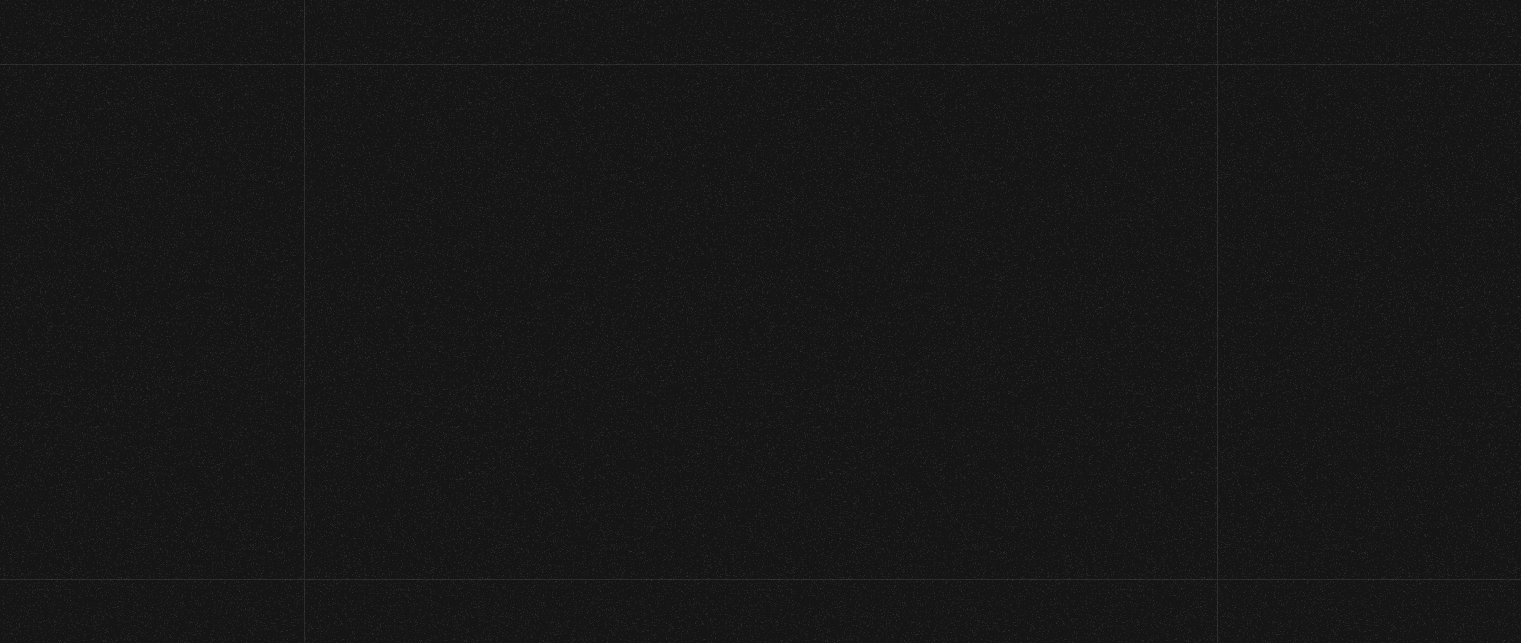 scroll, scrollTop: 0, scrollLeft: 0, axis: both 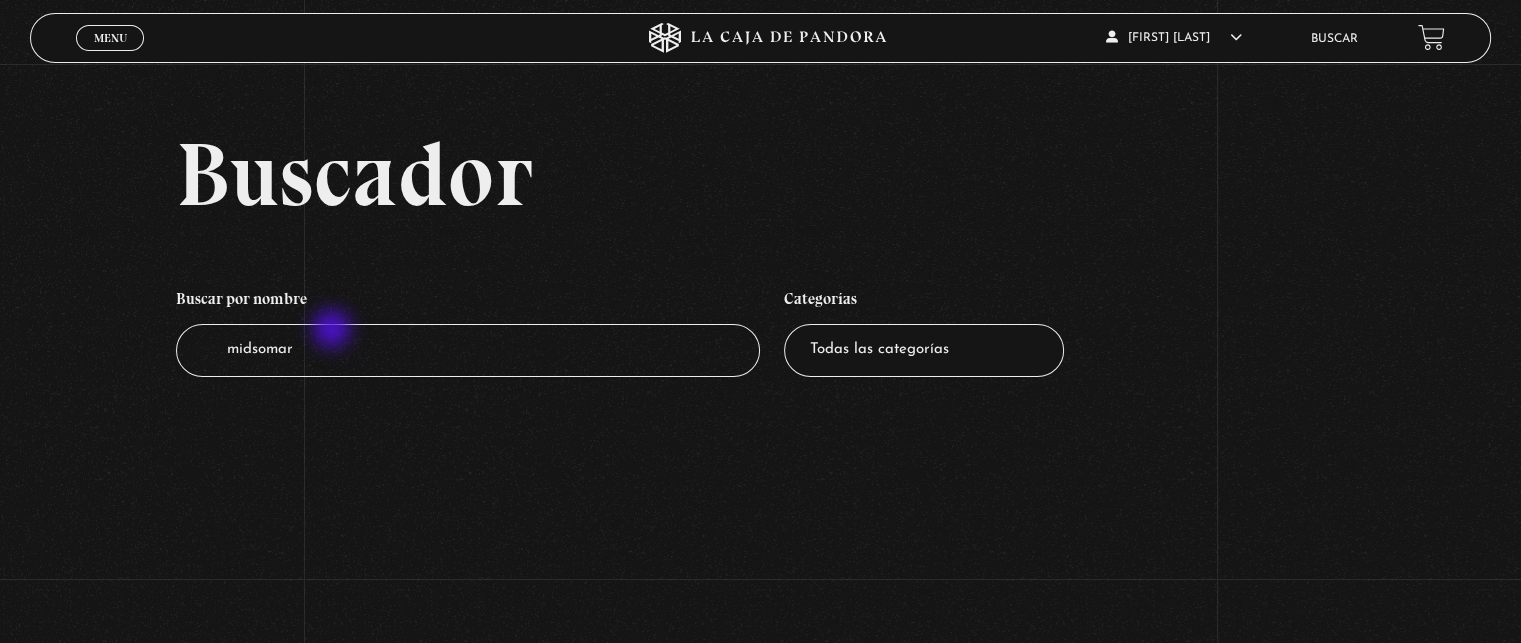 click on "midsomar" at bounding box center (468, 350) 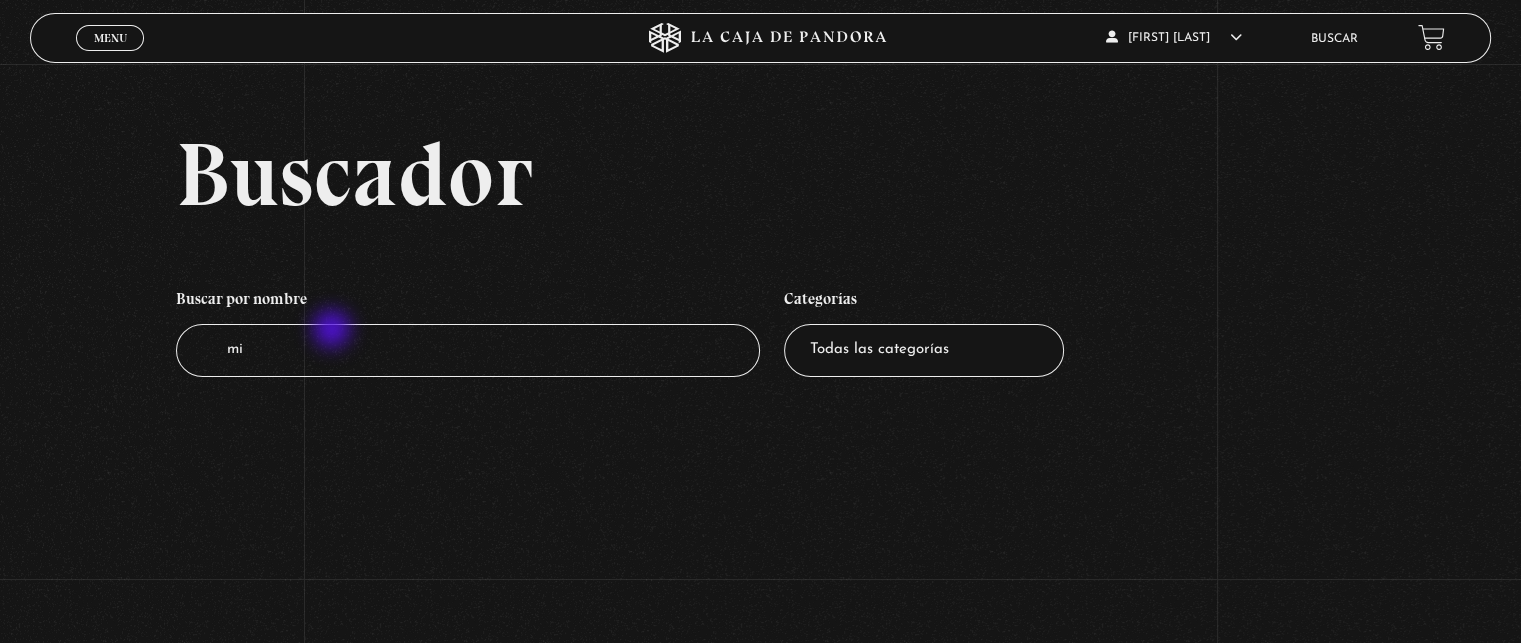 type on "m" 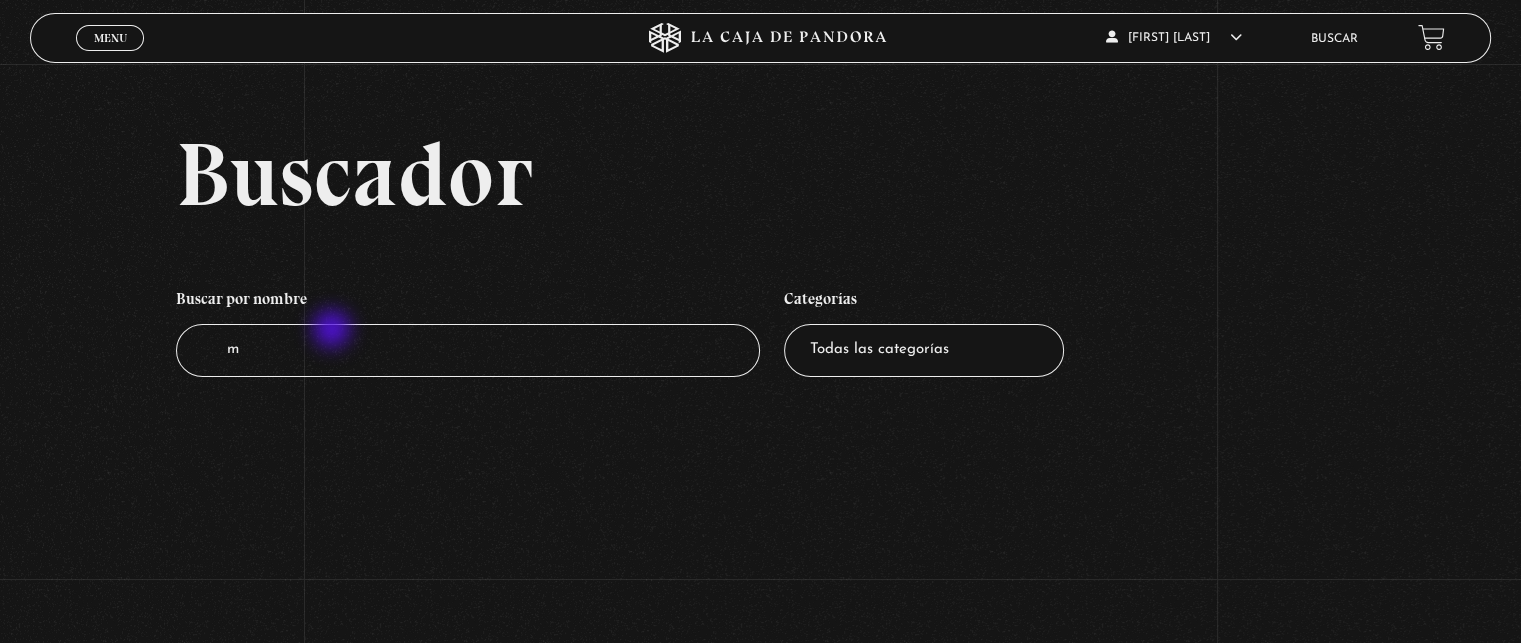 type 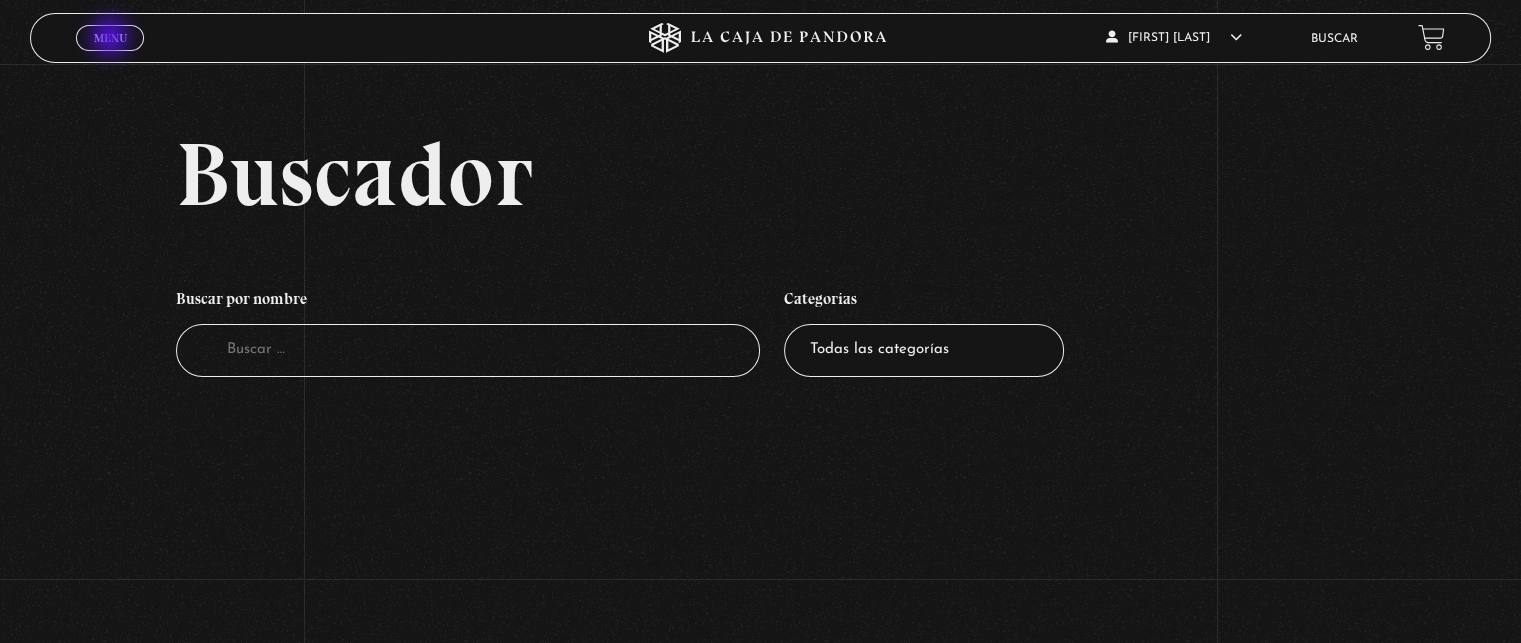 click on "Menu" at bounding box center (110, 38) 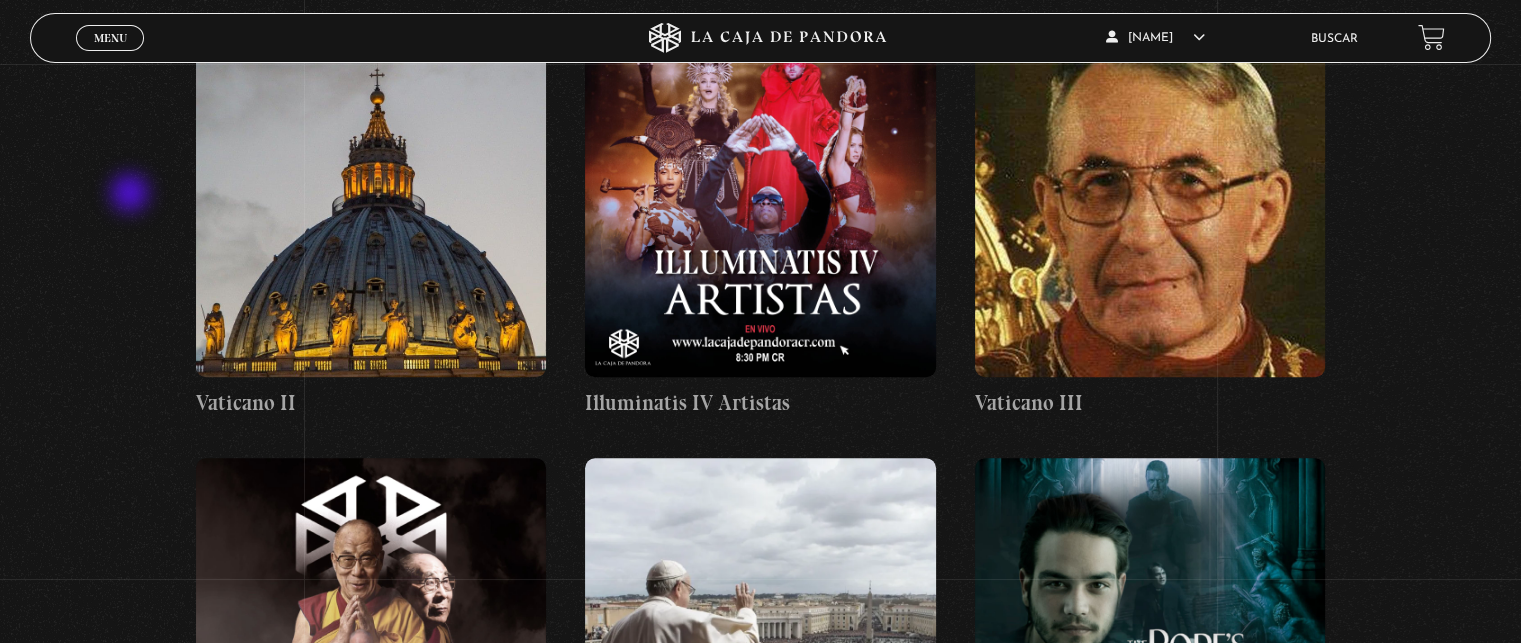 scroll, scrollTop: 24368, scrollLeft: 0, axis: vertical 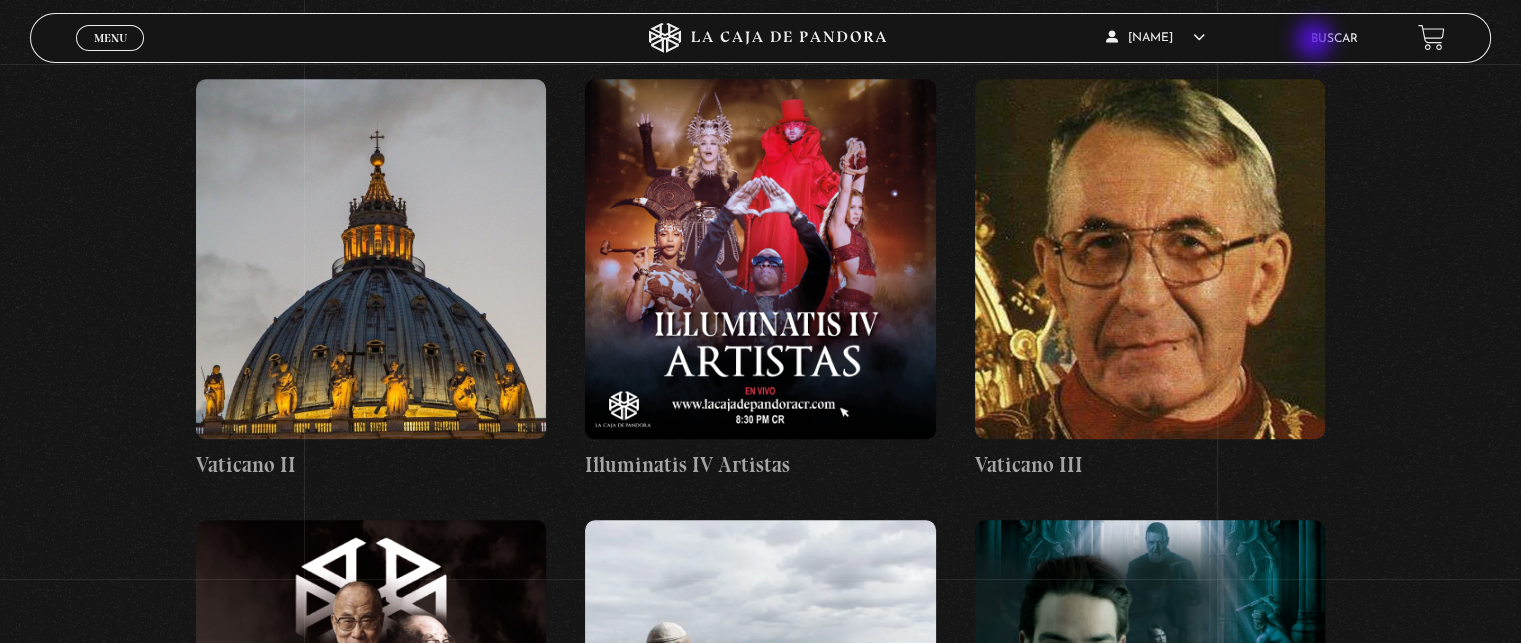 click on "Priscilla Narváez Castro
En vivos
Pandora
Centinelas
Mi cuenta
Salir
Buscar" at bounding box center [1217, 37] 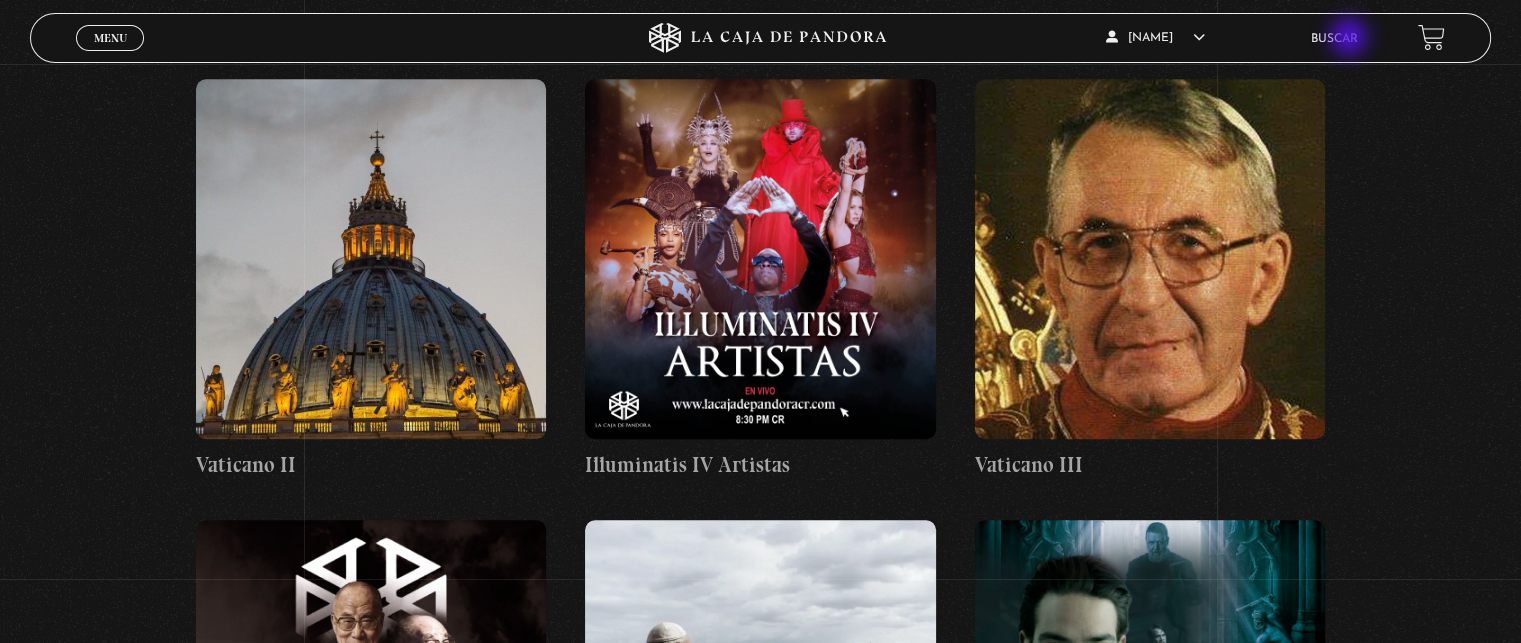 click on "Buscar" at bounding box center (1334, 39) 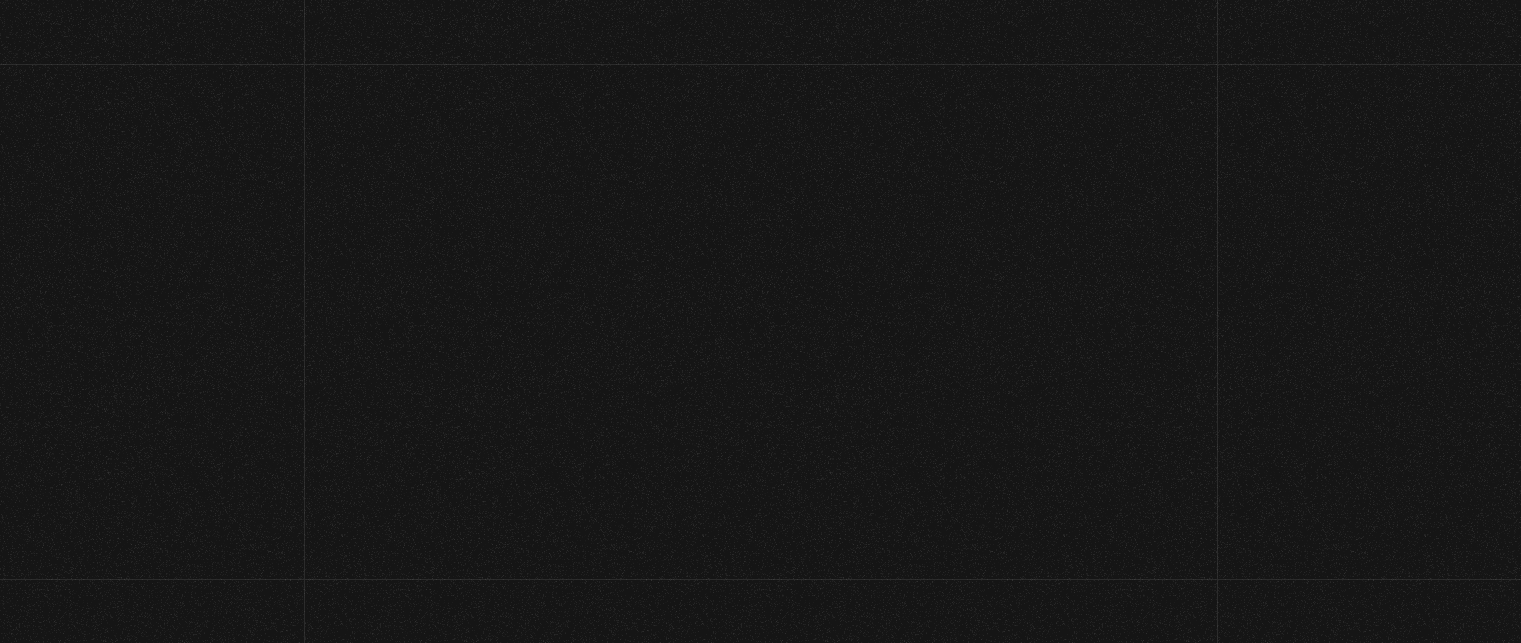 scroll, scrollTop: 0, scrollLeft: 0, axis: both 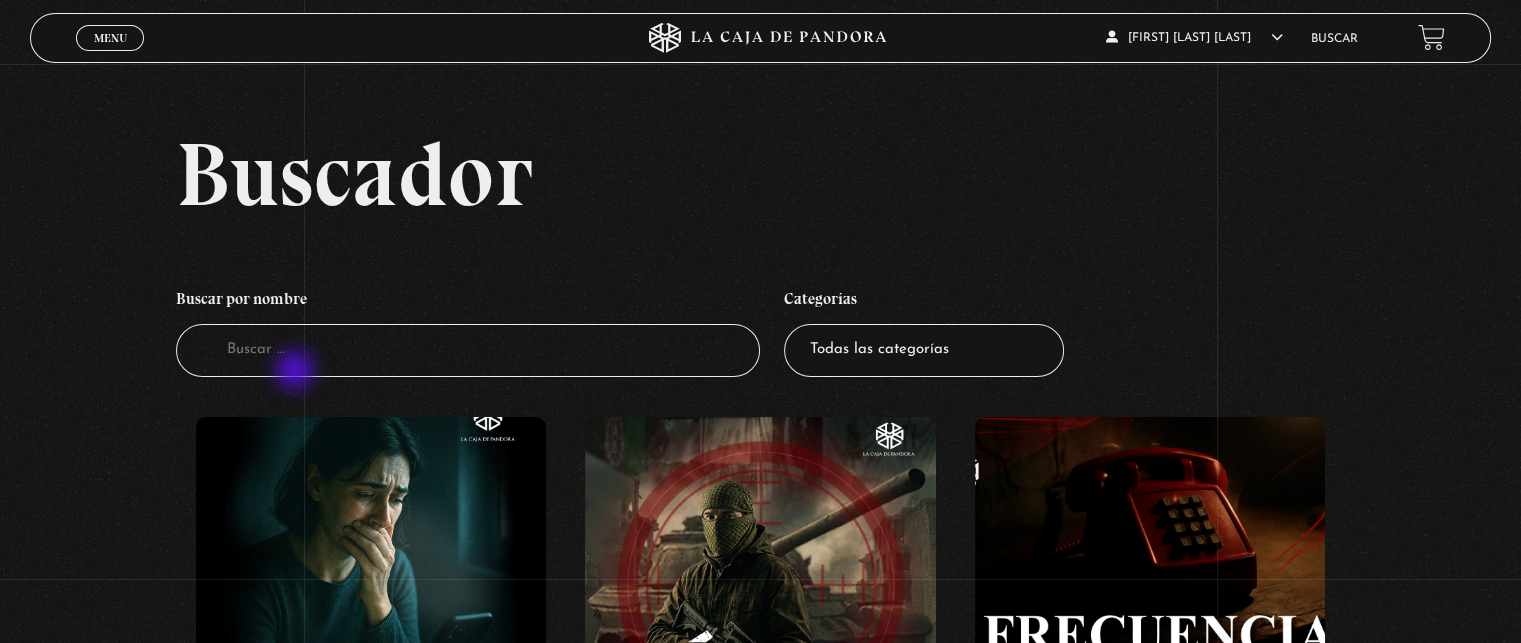 click on "Buscador" at bounding box center (468, 350) 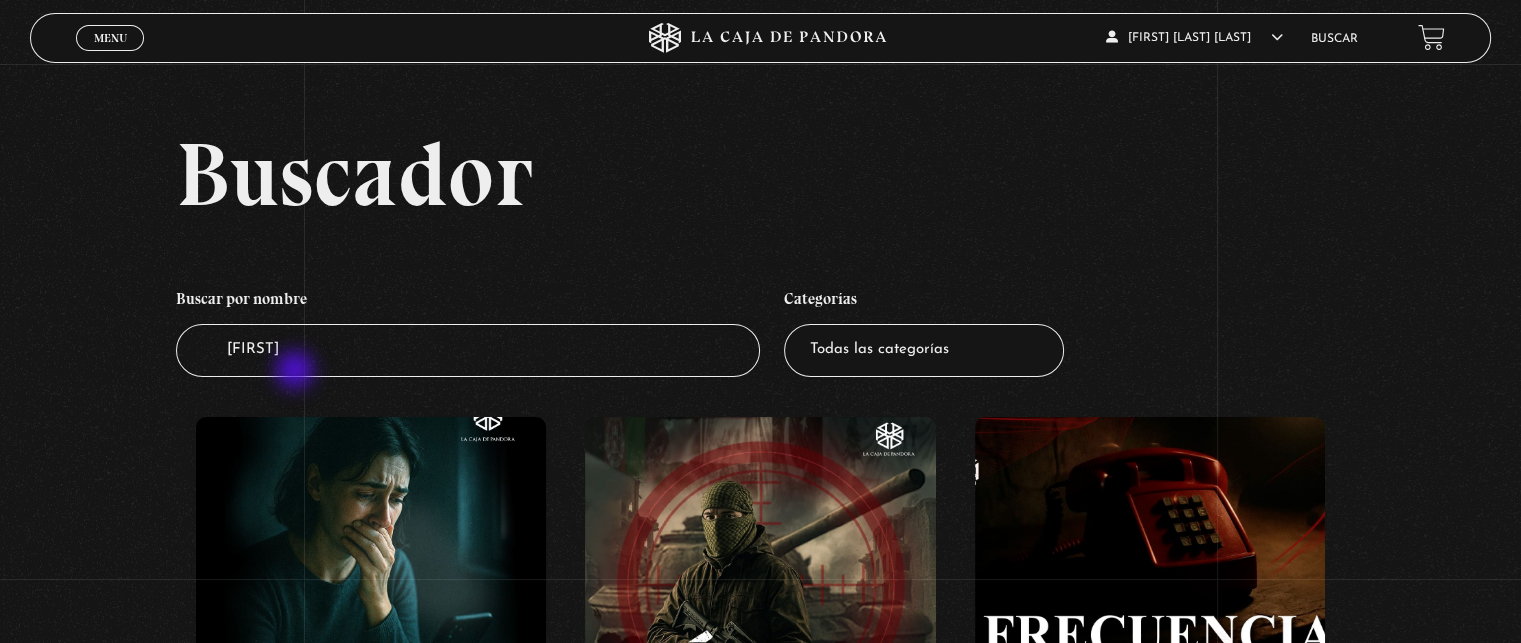 type on "warren" 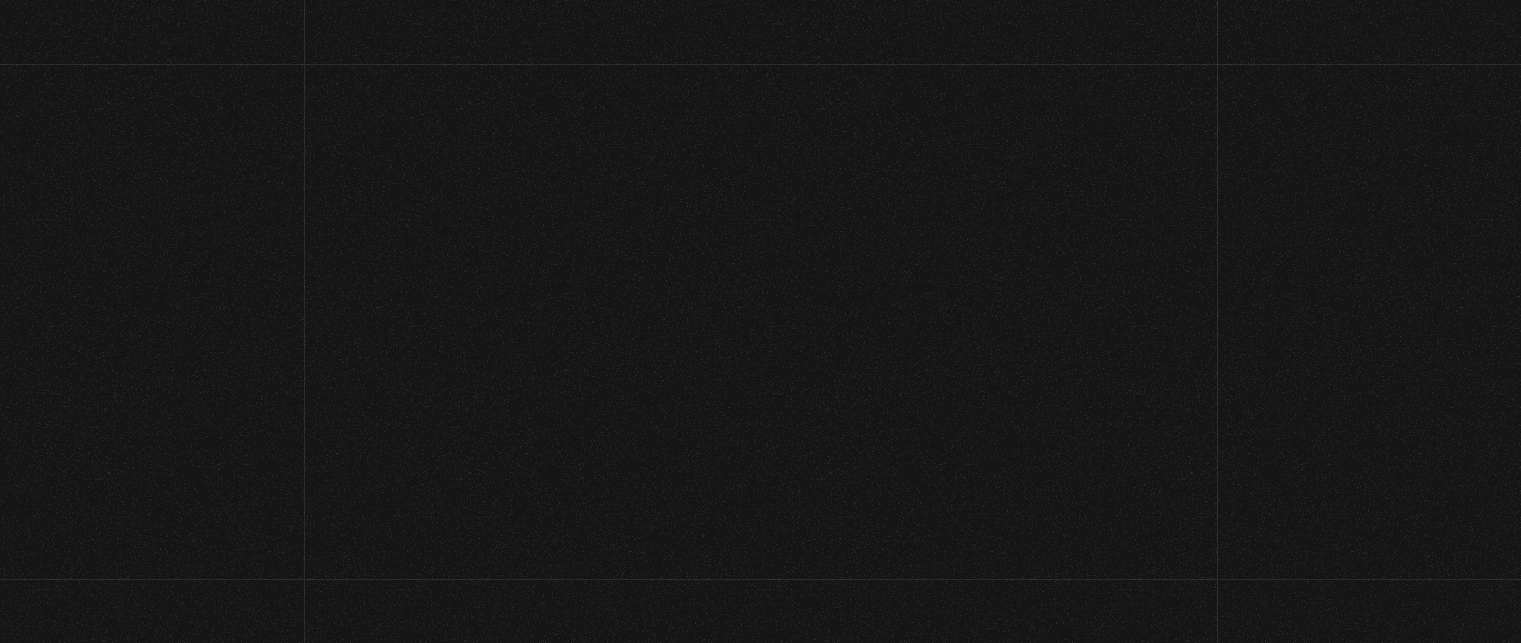 scroll, scrollTop: 0, scrollLeft: 0, axis: both 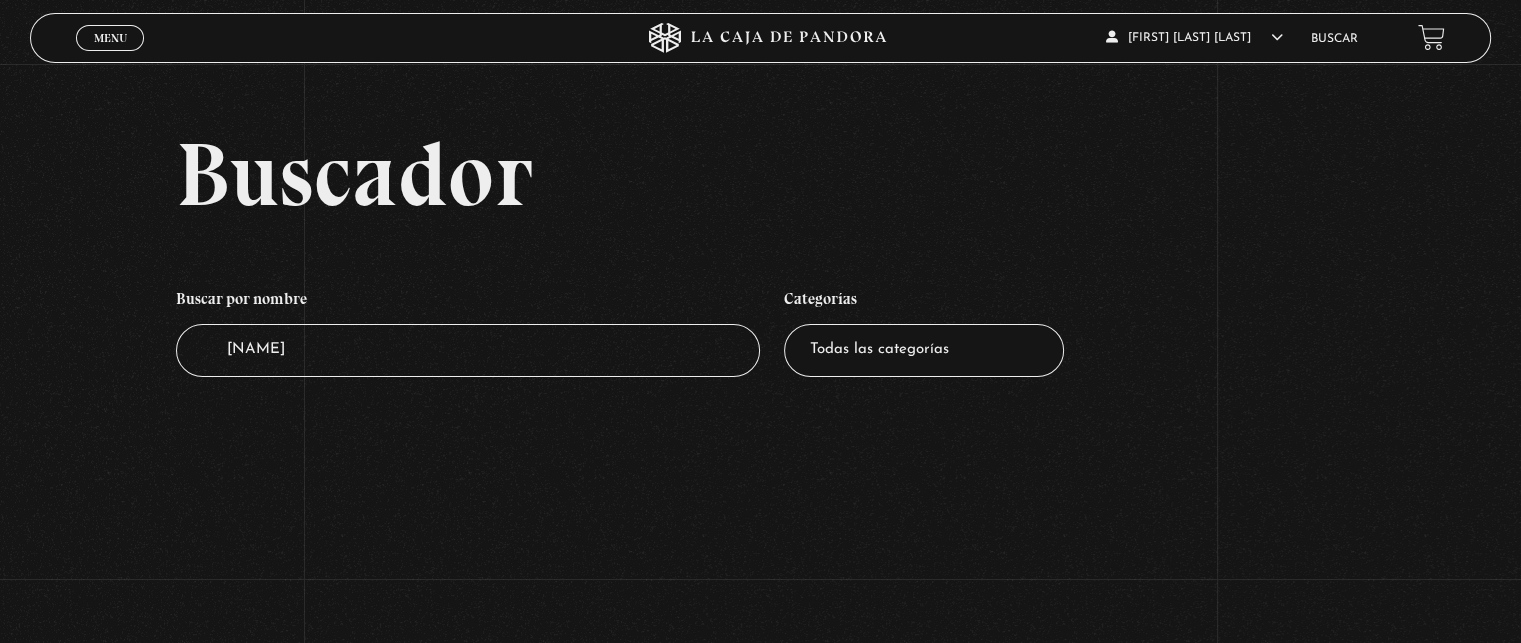 click on "warren" at bounding box center [468, 350] 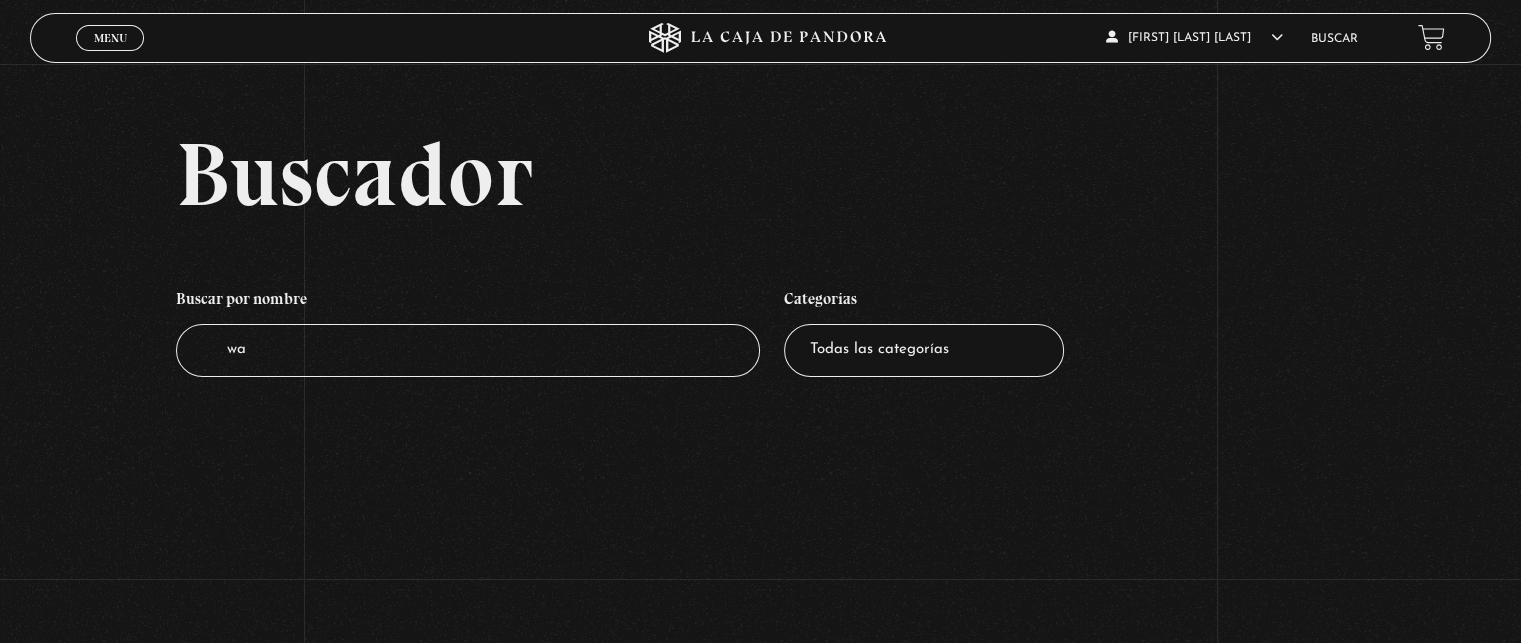 type on "w" 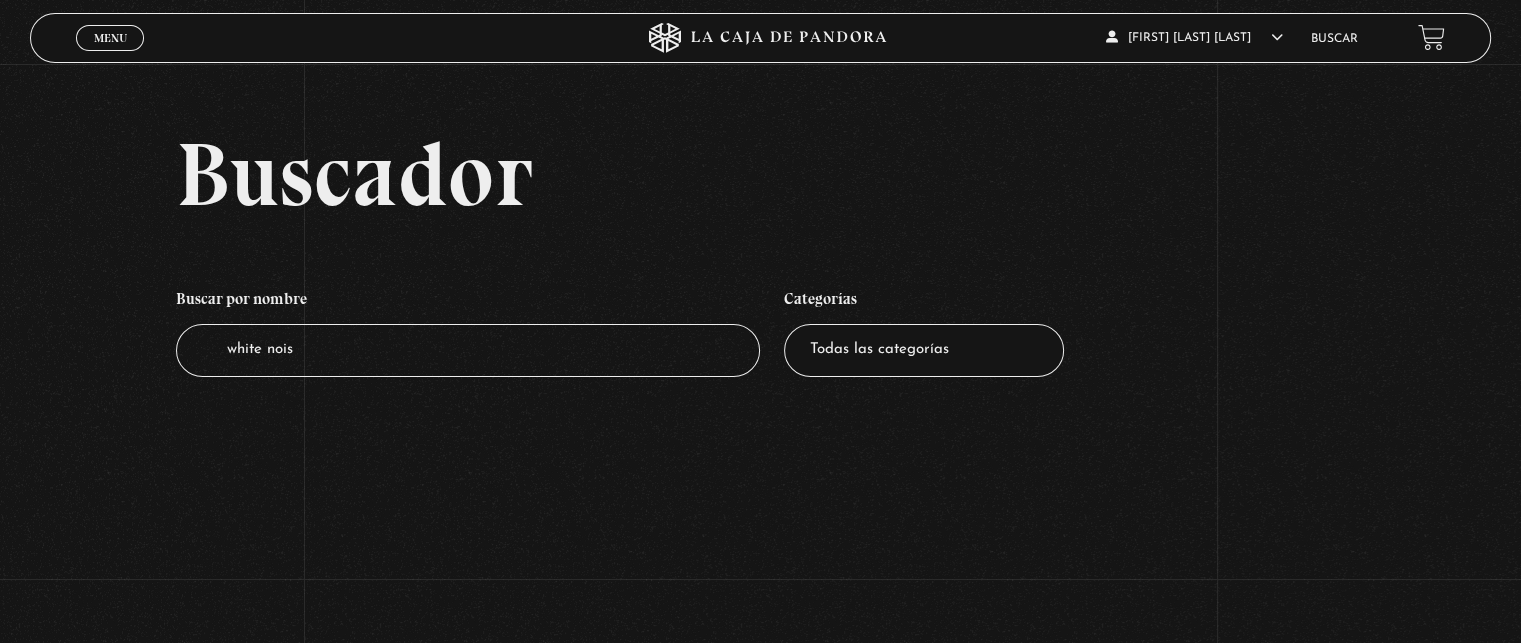 type on "white noise" 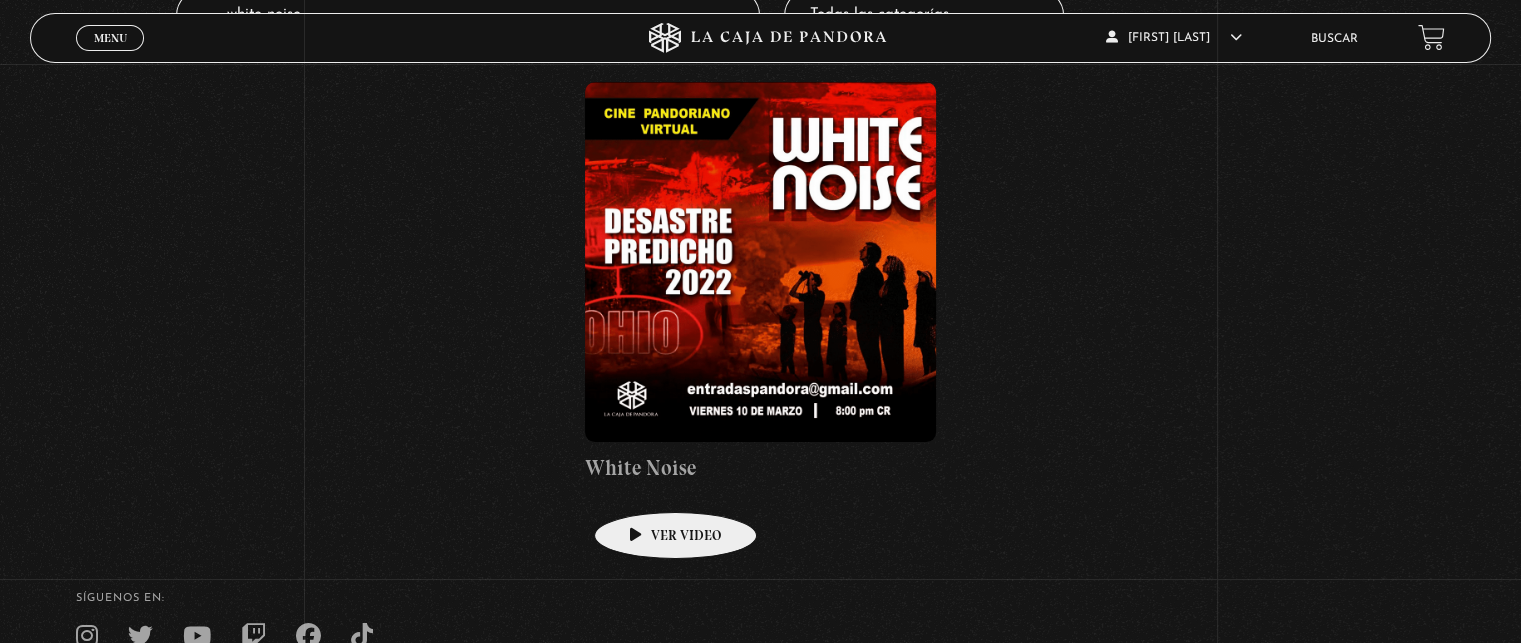 scroll, scrollTop: 344, scrollLeft: 0, axis: vertical 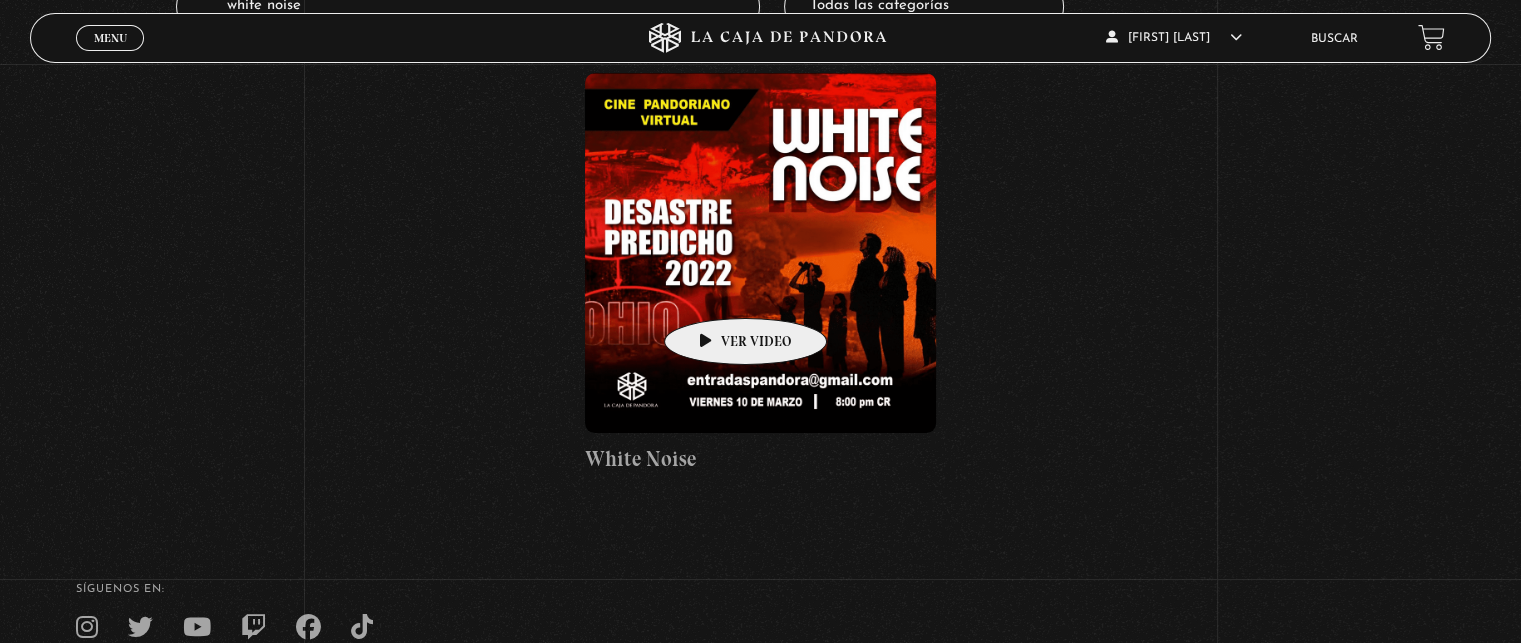 click at bounding box center [760, 253] 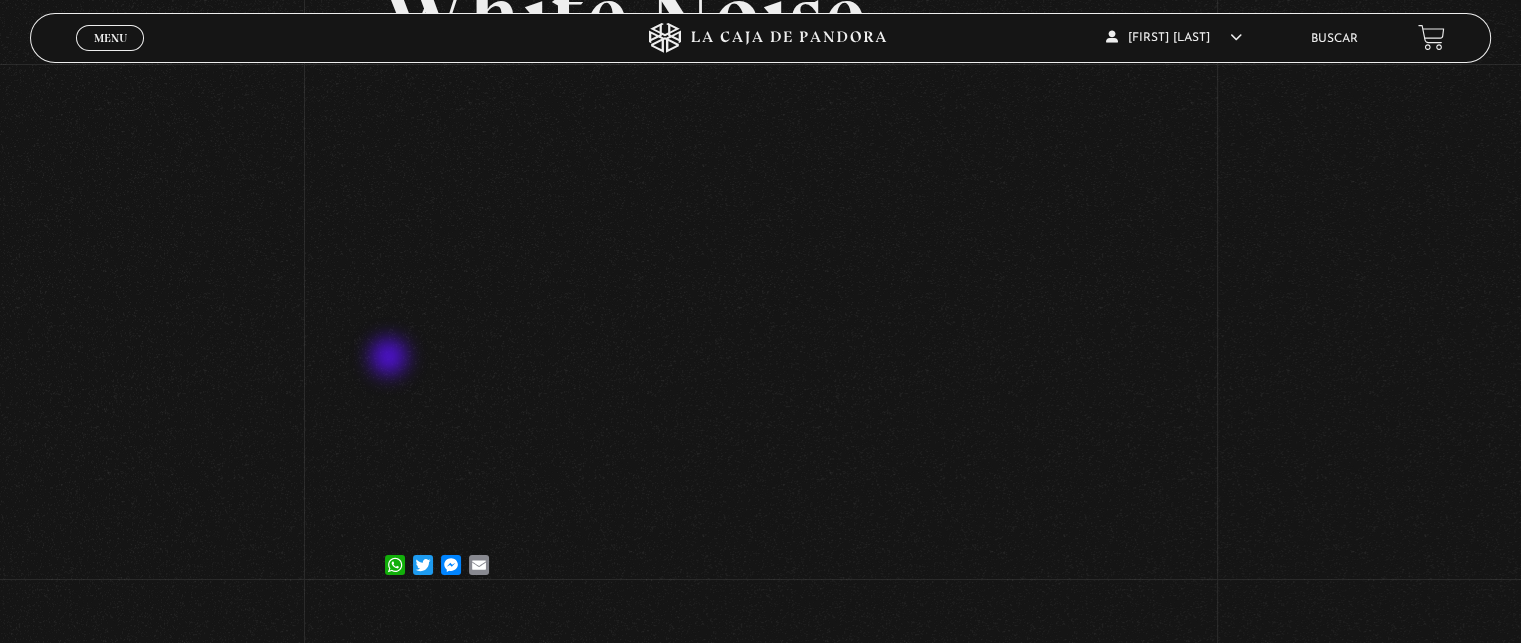 scroll, scrollTop: 0, scrollLeft: 0, axis: both 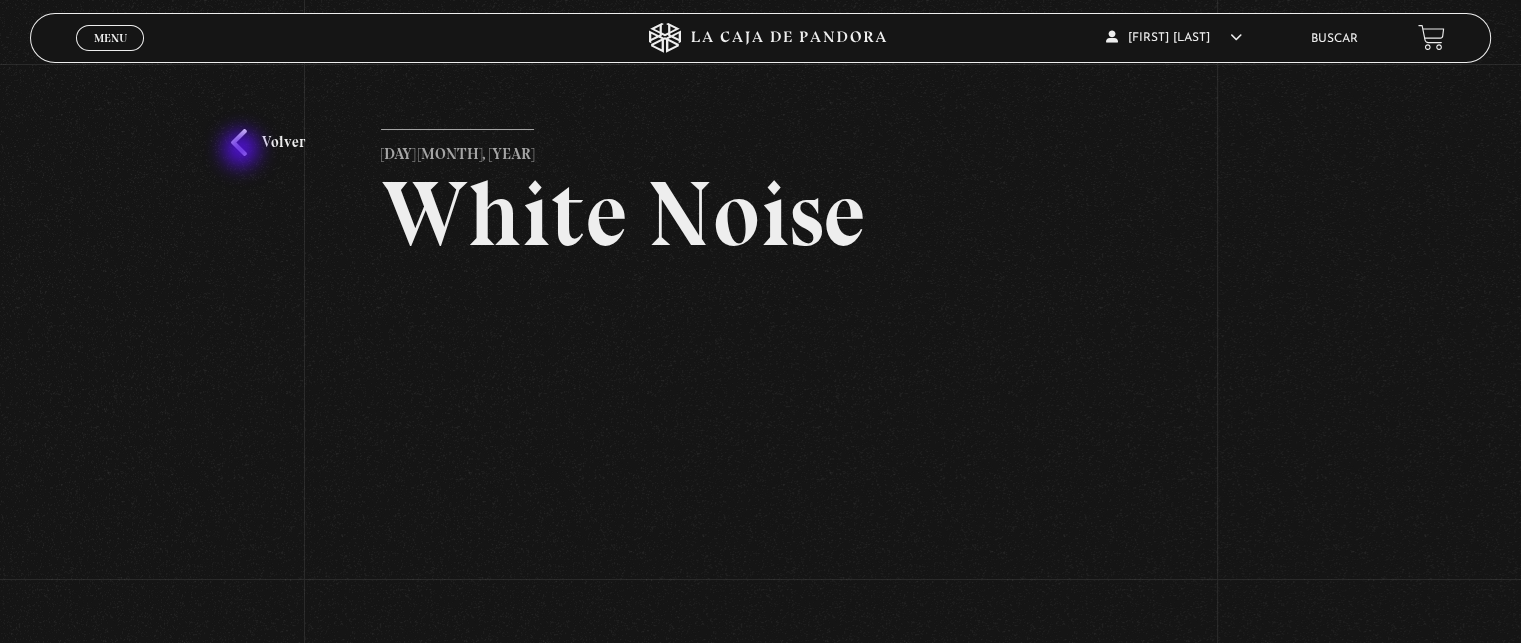 click on "Volver" at bounding box center [268, 142] 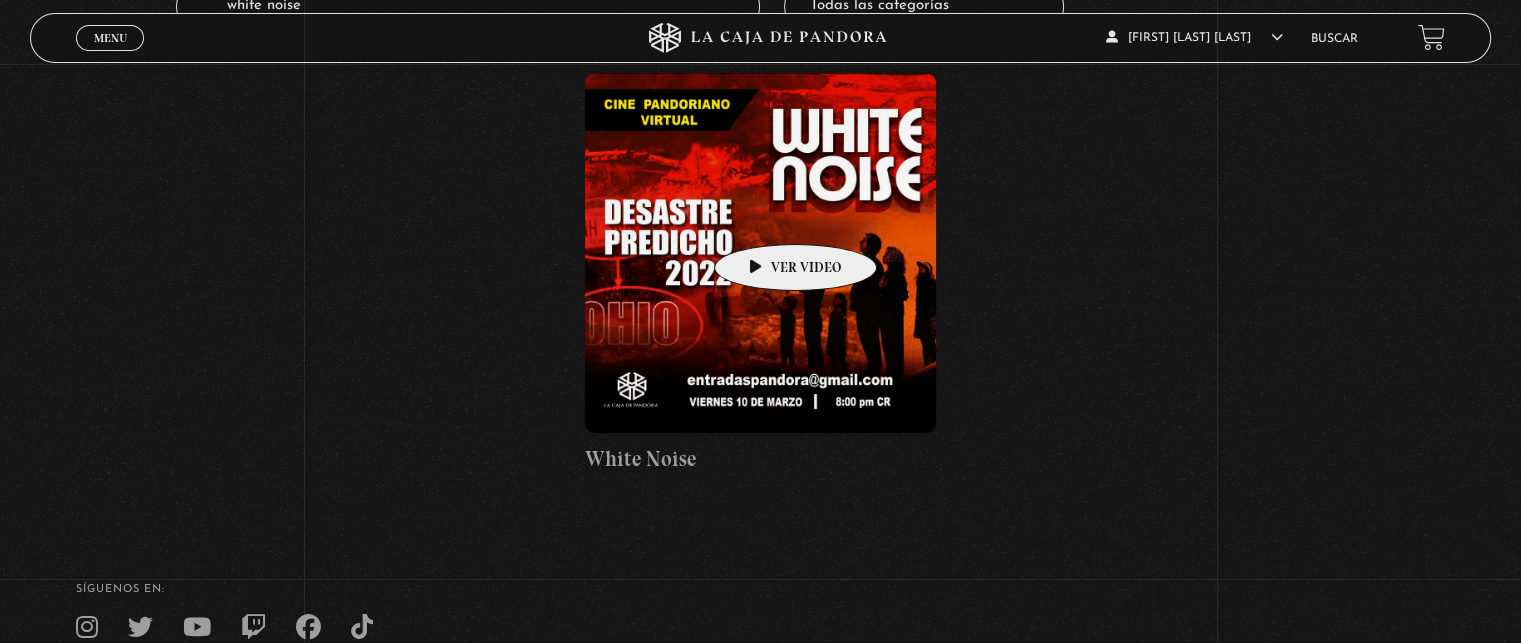 scroll, scrollTop: 0, scrollLeft: 0, axis: both 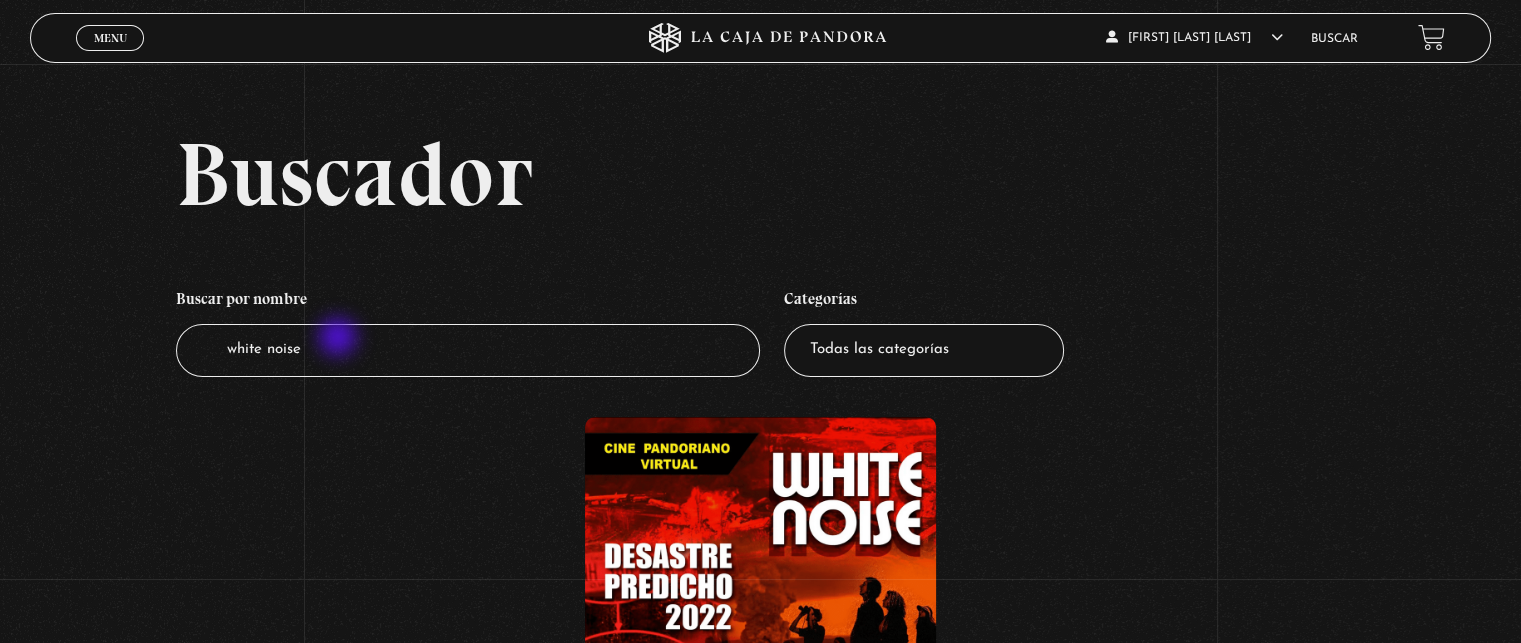 click on "white noise" at bounding box center (468, 350) 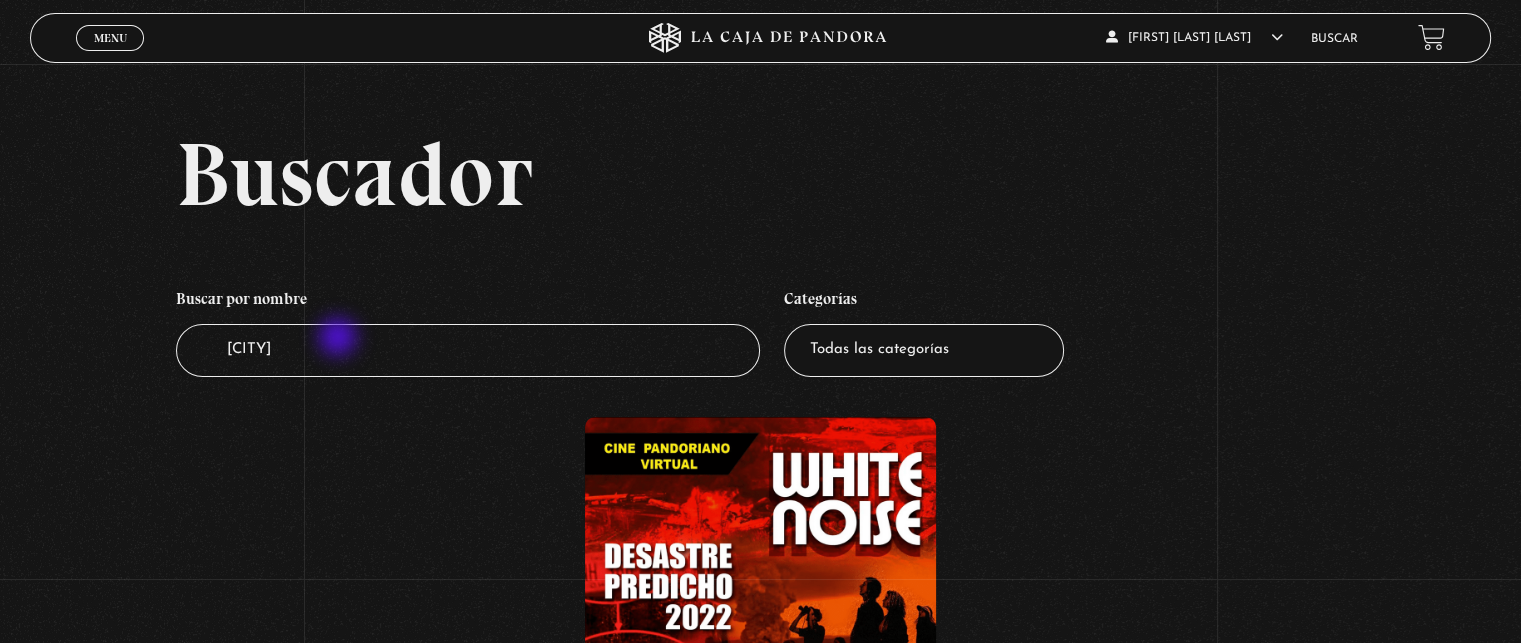 type on "[CITY]" 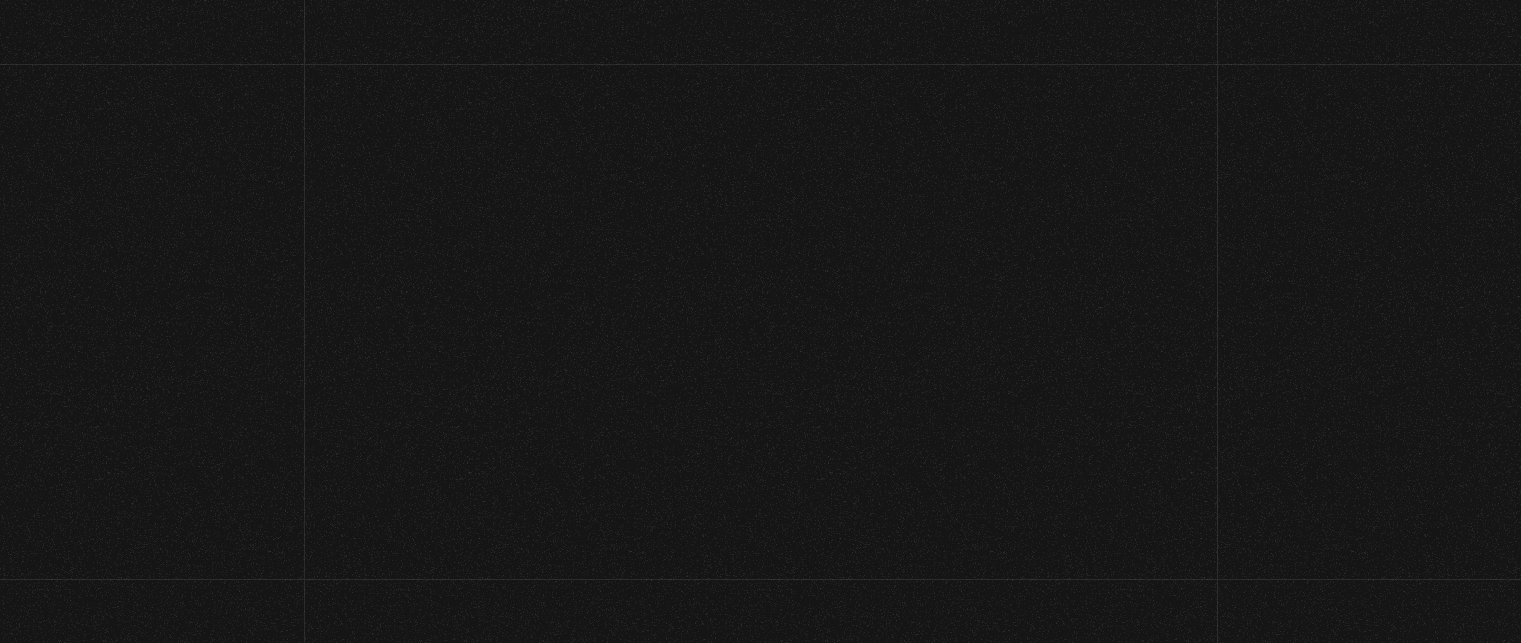scroll, scrollTop: 0, scrollLeft: 0, axis: both 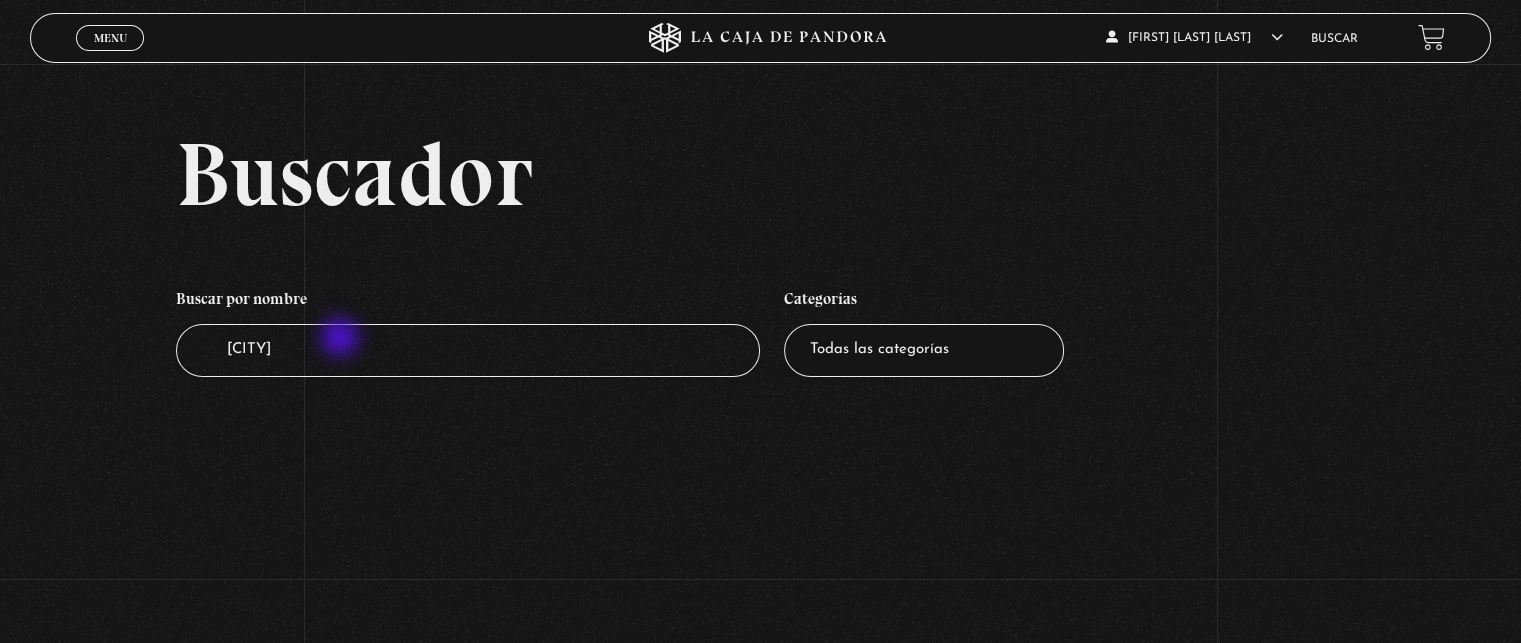 click on "[CITY]" at bounding box center [468, 350] 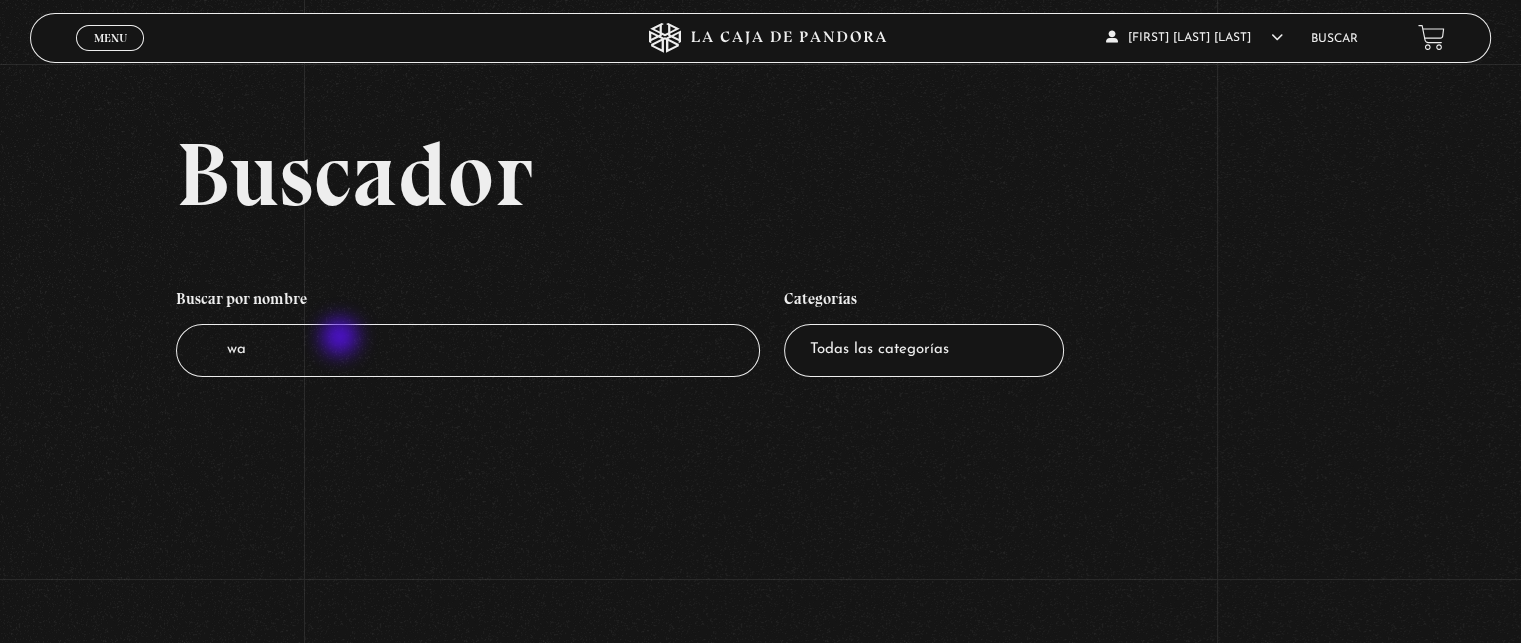 type on "w" 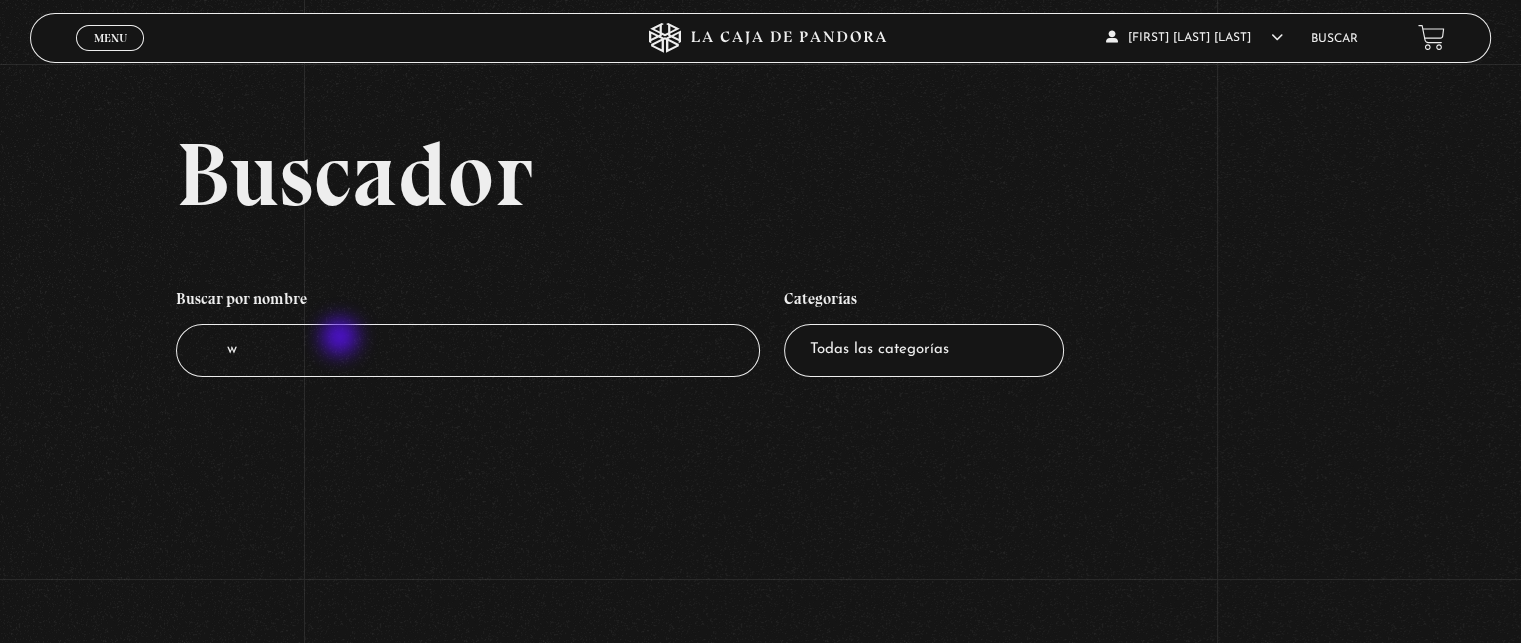 type 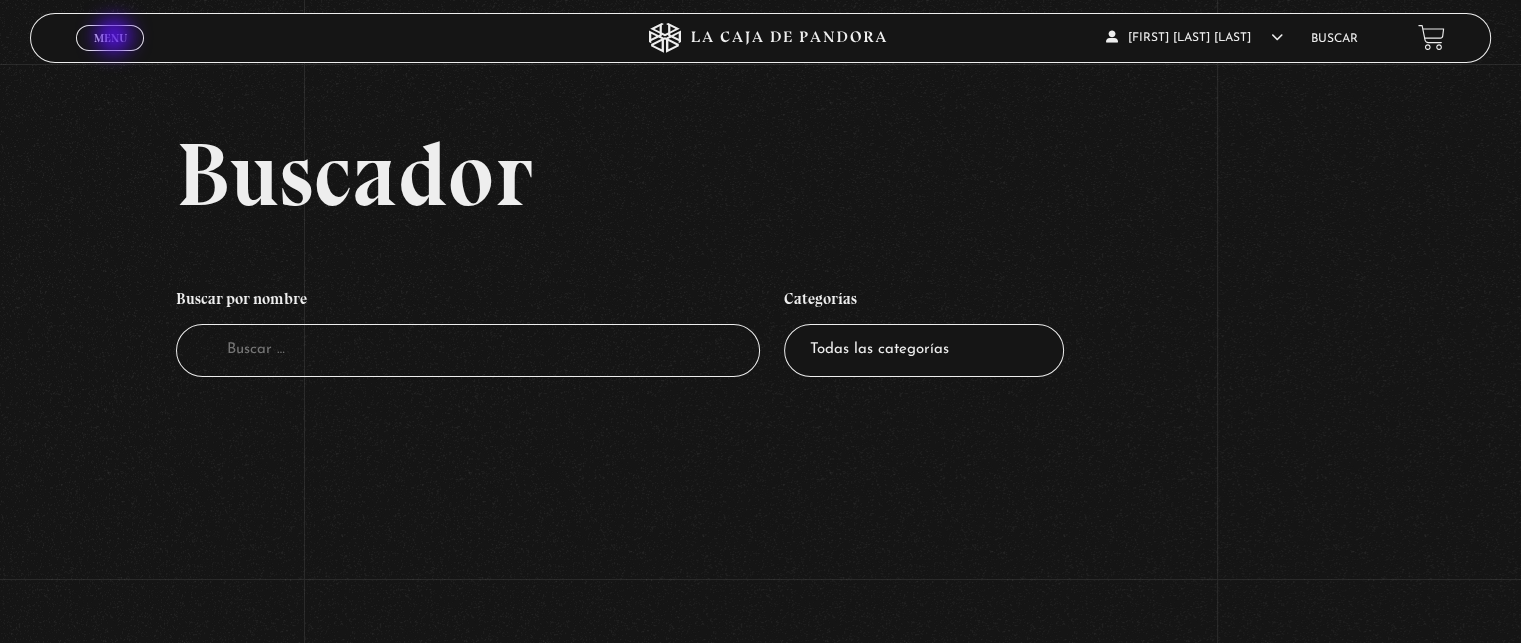 click on "Menu" at bounding box center [110, 38] 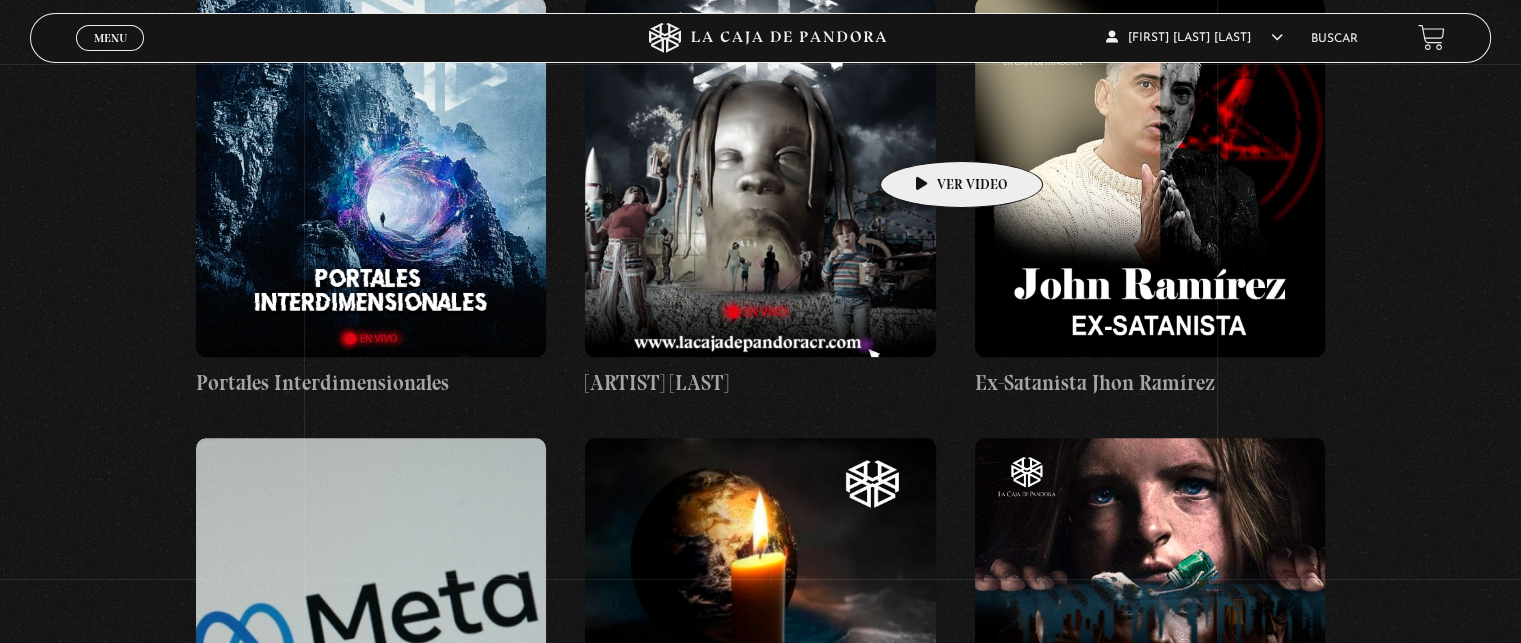scroll, scrollTop: 40416, scrollLeft: 0, axis: vertical 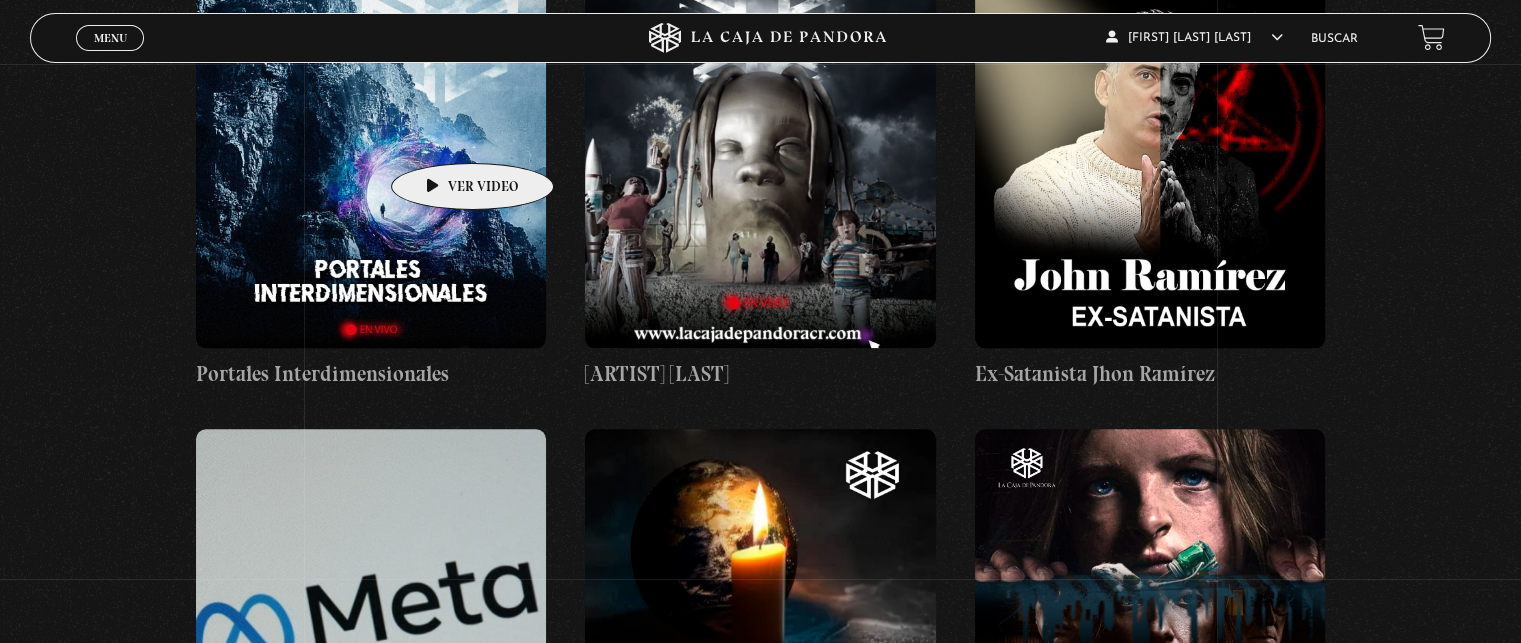 click at bounding box center (371, 168) 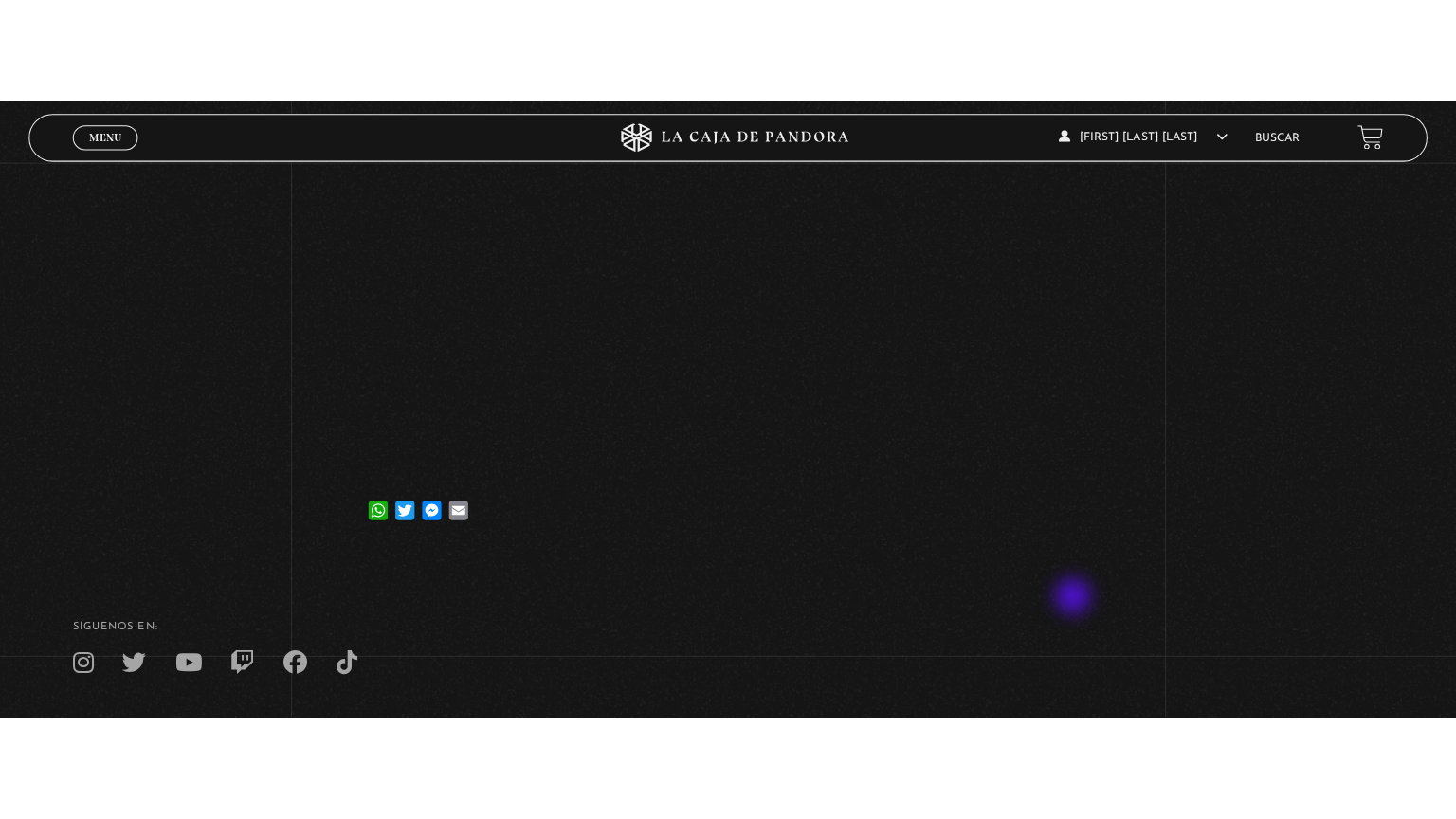 scroll, scrollTop: 372, scrollLeft: 0, axis: vertical 